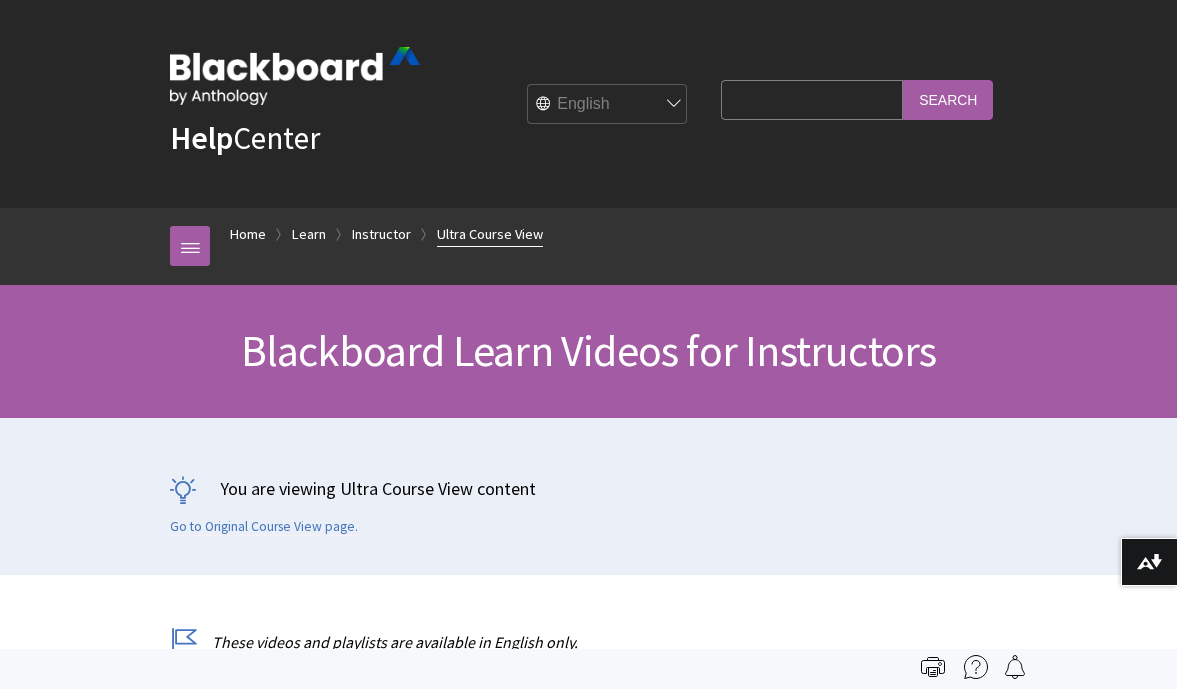 scroll, scrollTop: 0, scrollLeft: 0, axis: both 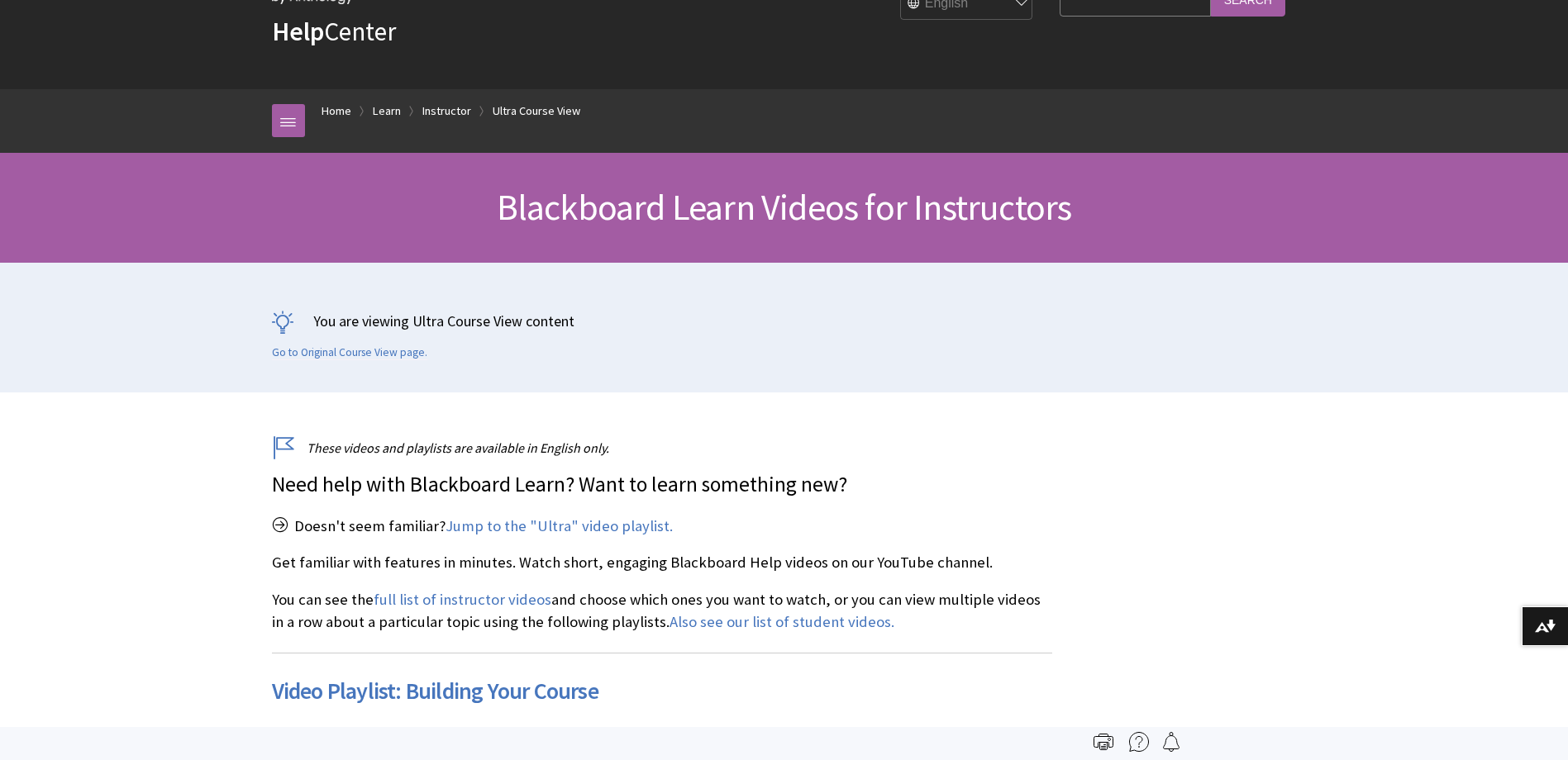 click on "Search Query" at bounding box center (1135, -1) 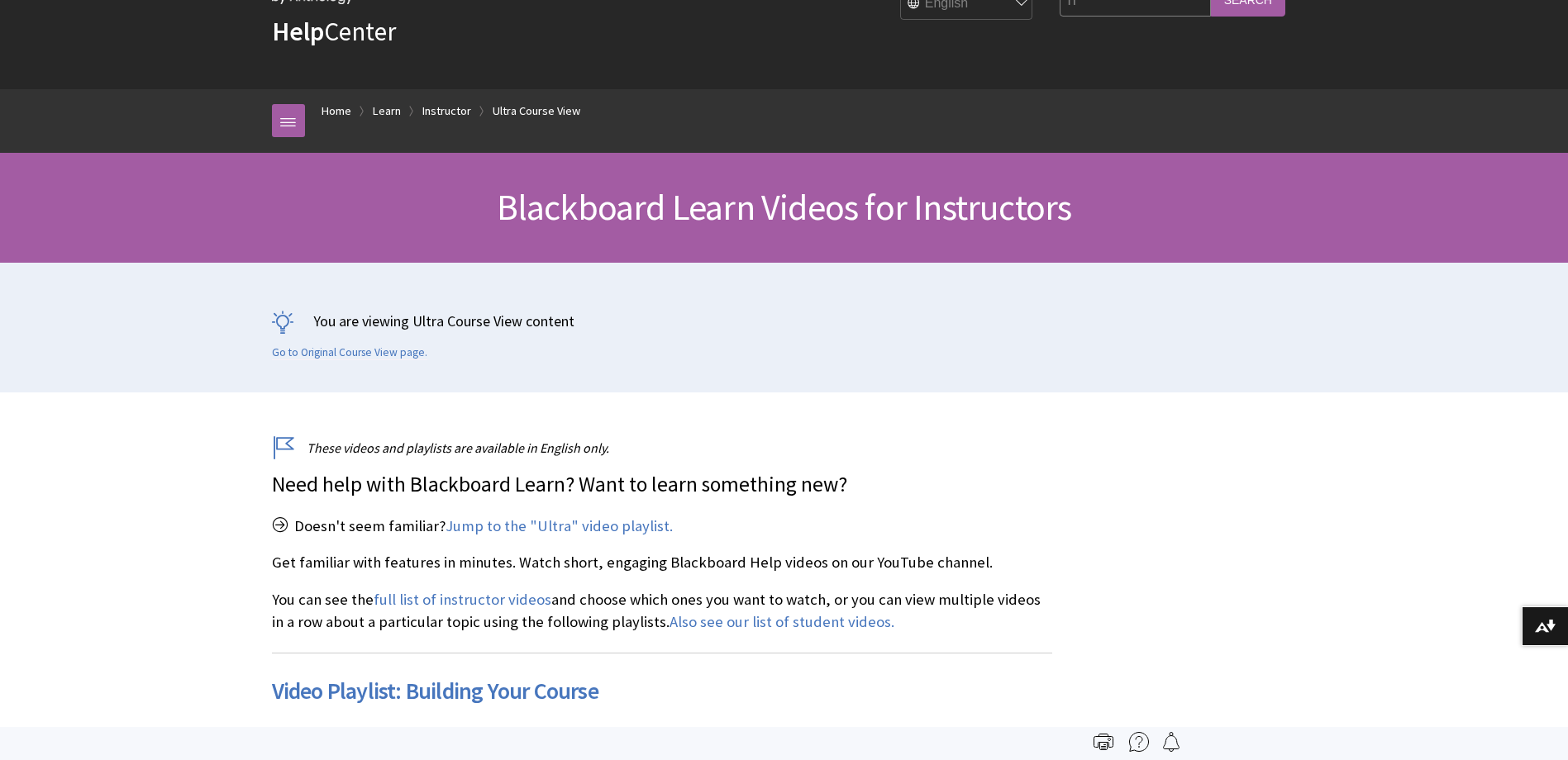 scroll, scrollTop: 74, scrollLeft: 0, axis: vertical 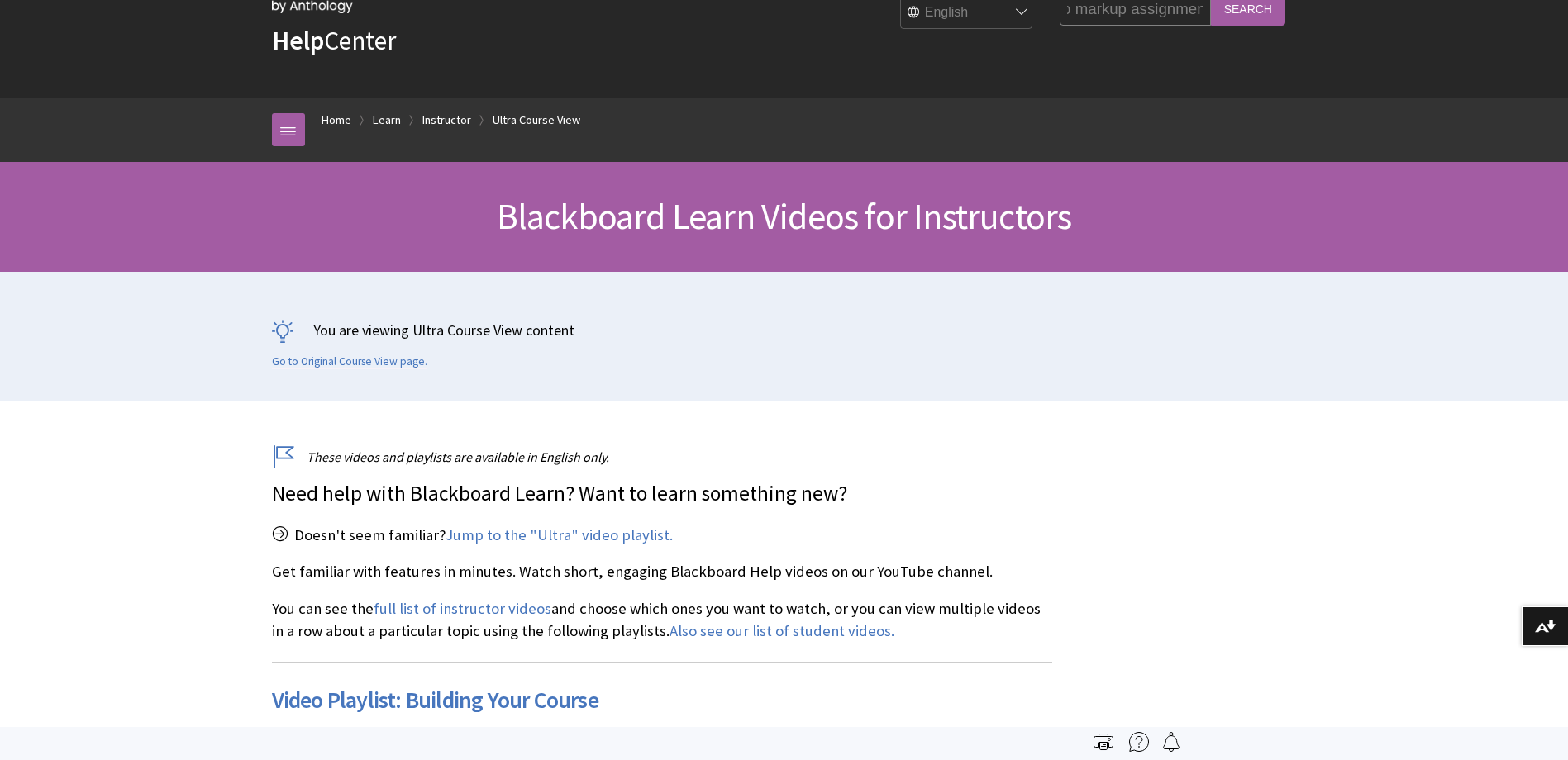 type on "how to markup assignments" 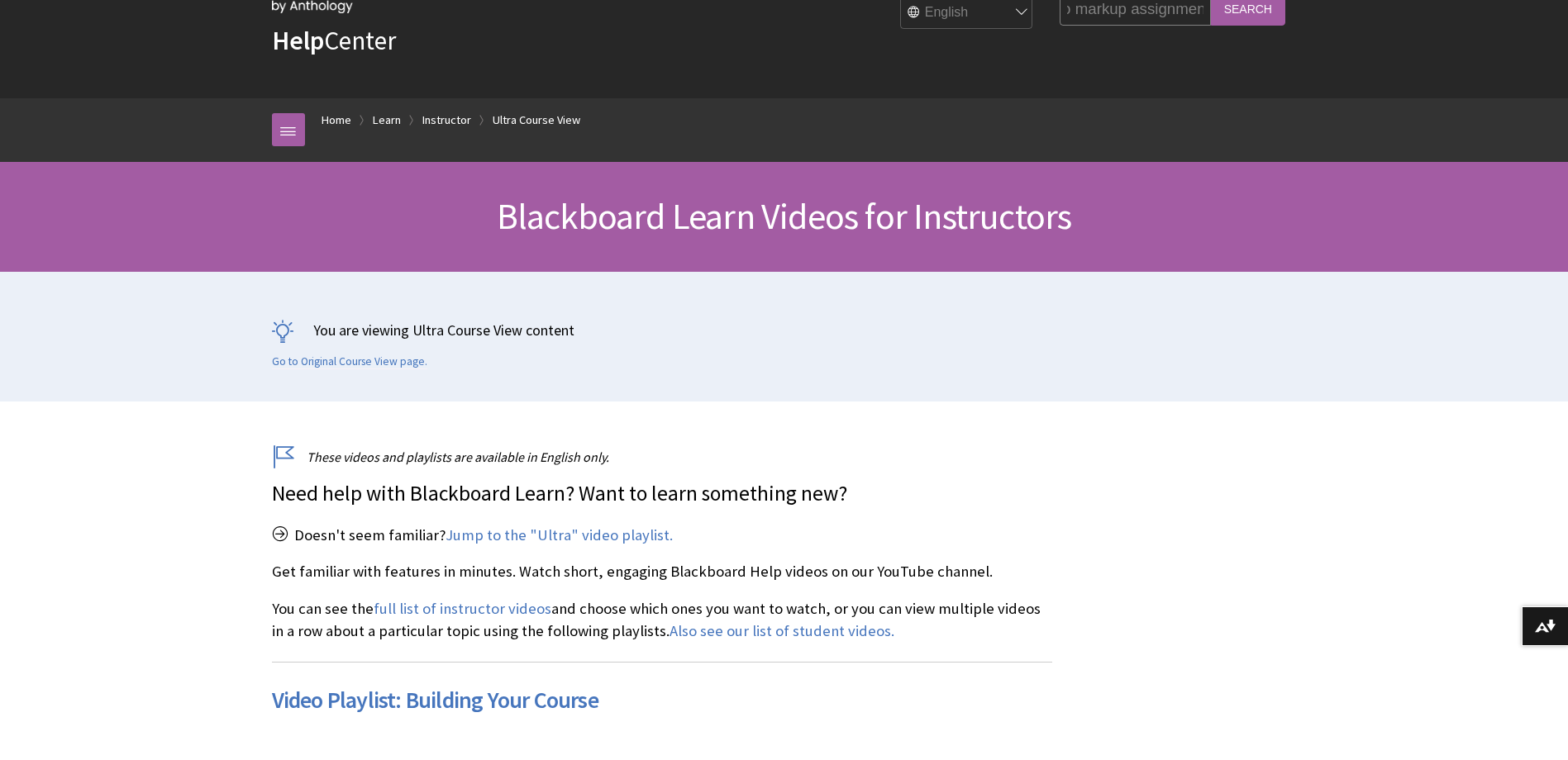 scroll, scrollTop: 239, scrollLeft: 0, axis: vertical 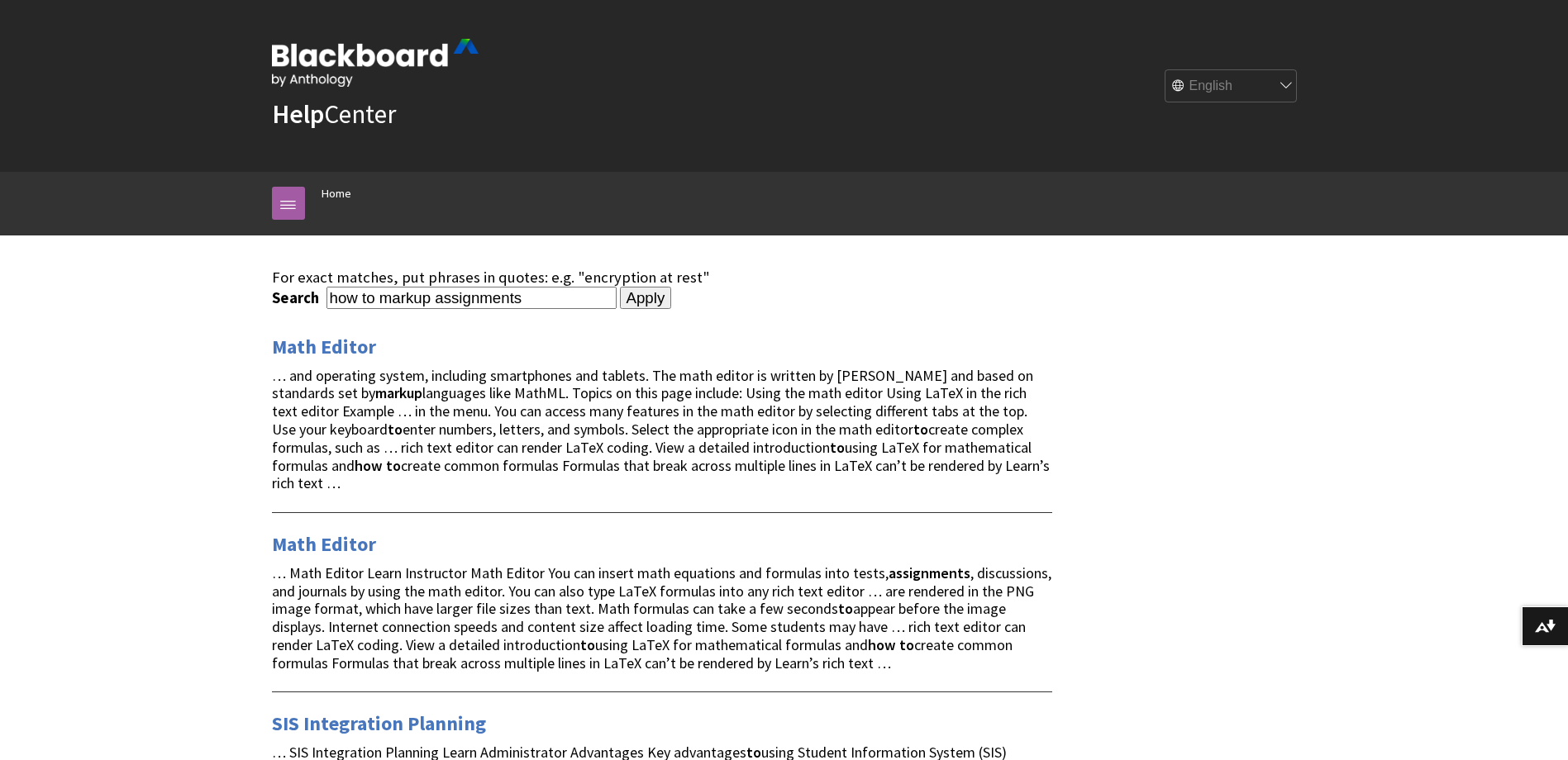 drag, startPoint x: 317, startPoint y: 306, endPoint x: 150, endPoint y: 303, distance: 167.0269 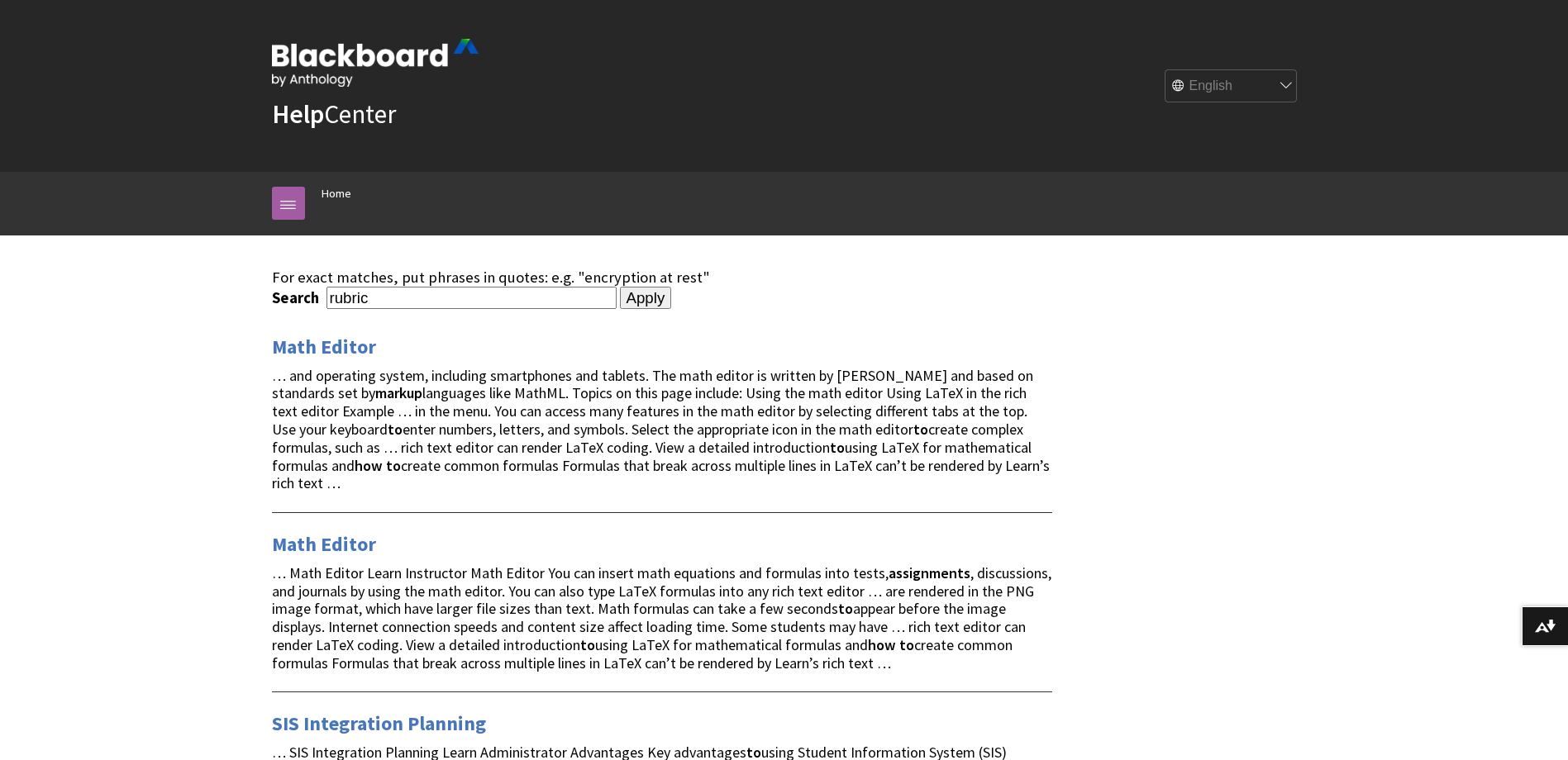 type on "rubric" 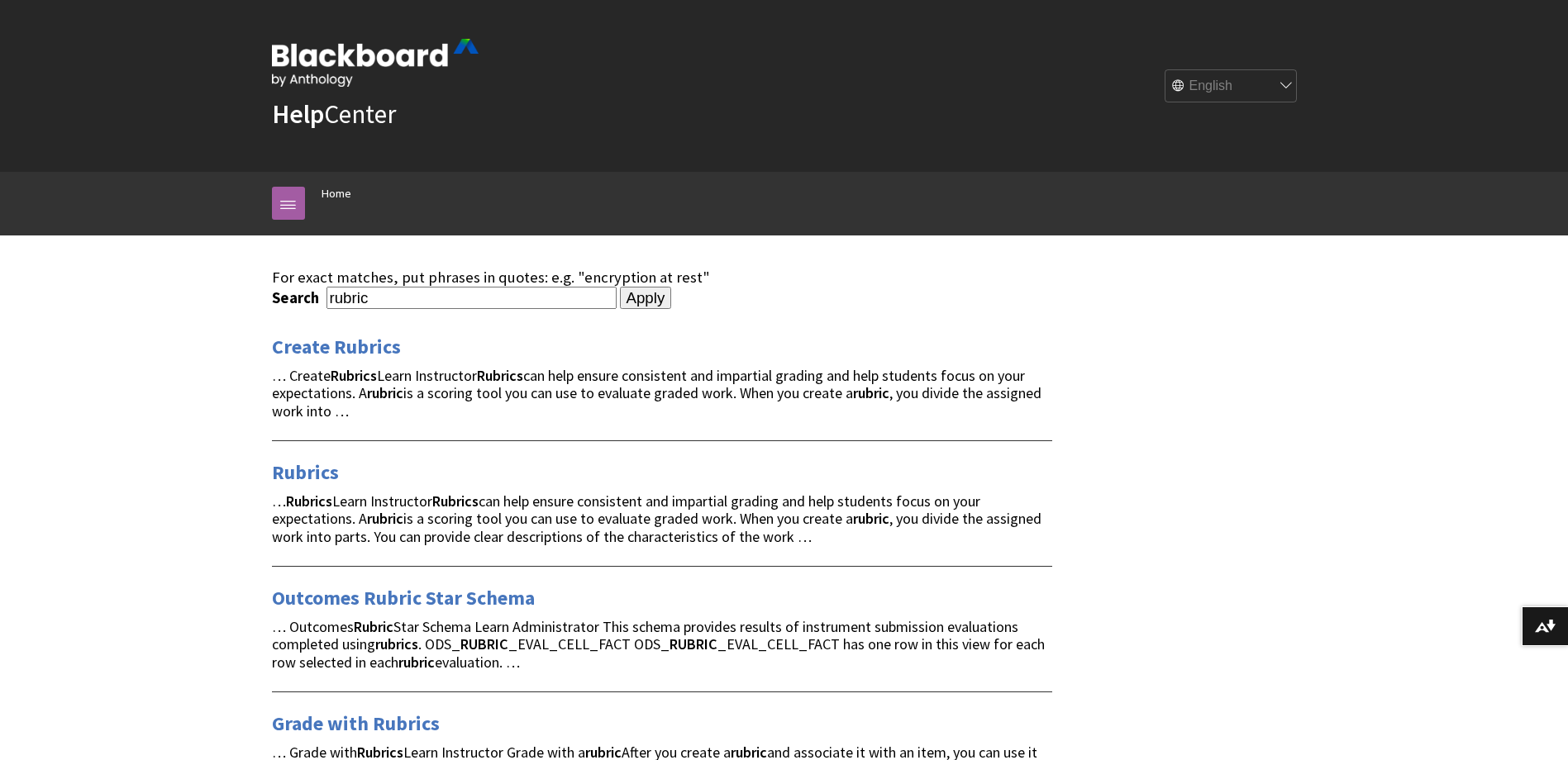 scroll, scrollTop: 0, scrollLeft: 0, axis: both 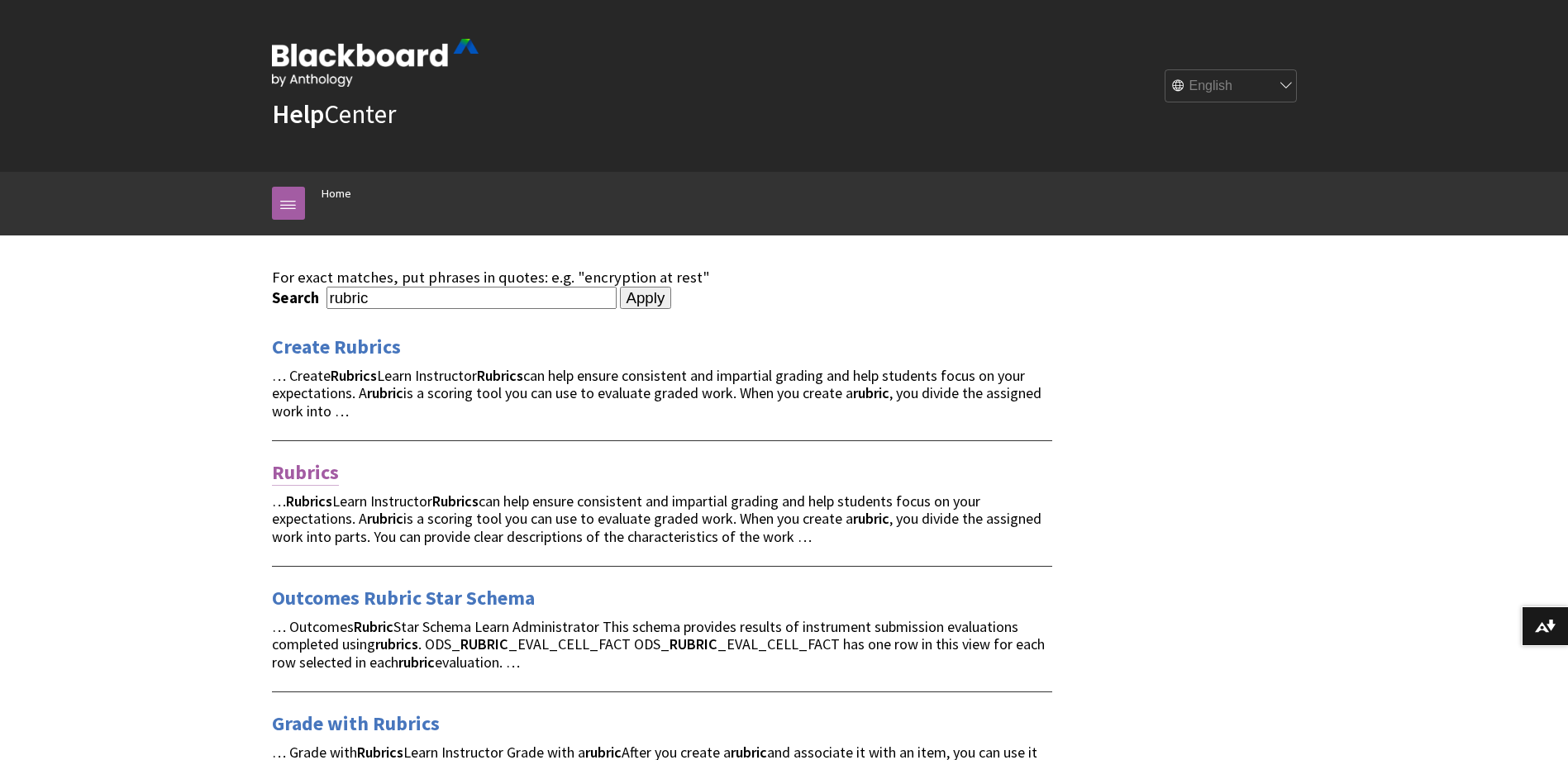 click on "Rubrics" at bounding box center (305, 473) 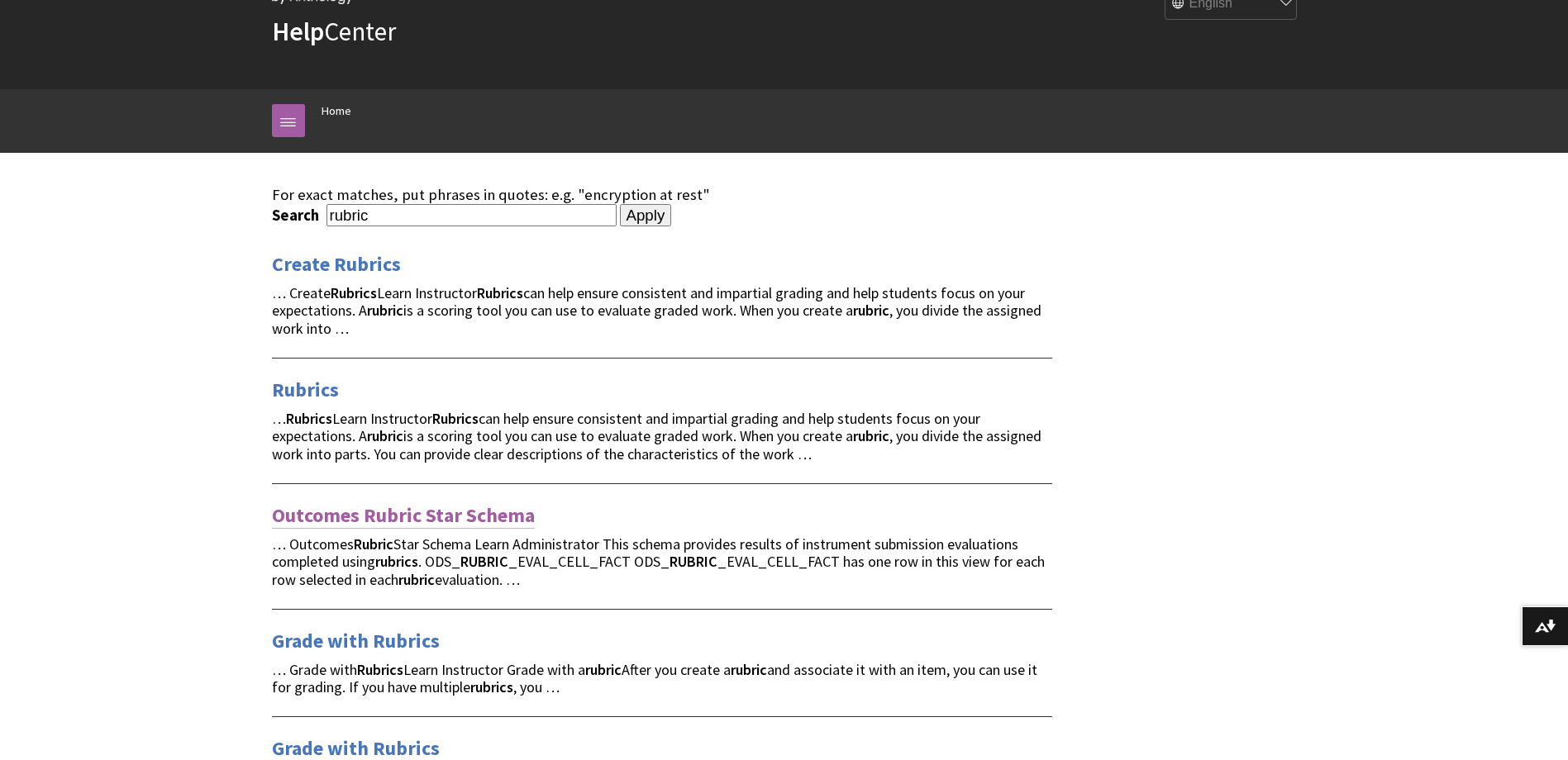 scroll, scrollTop: 165, scrollLeft: 0, axis: vertical 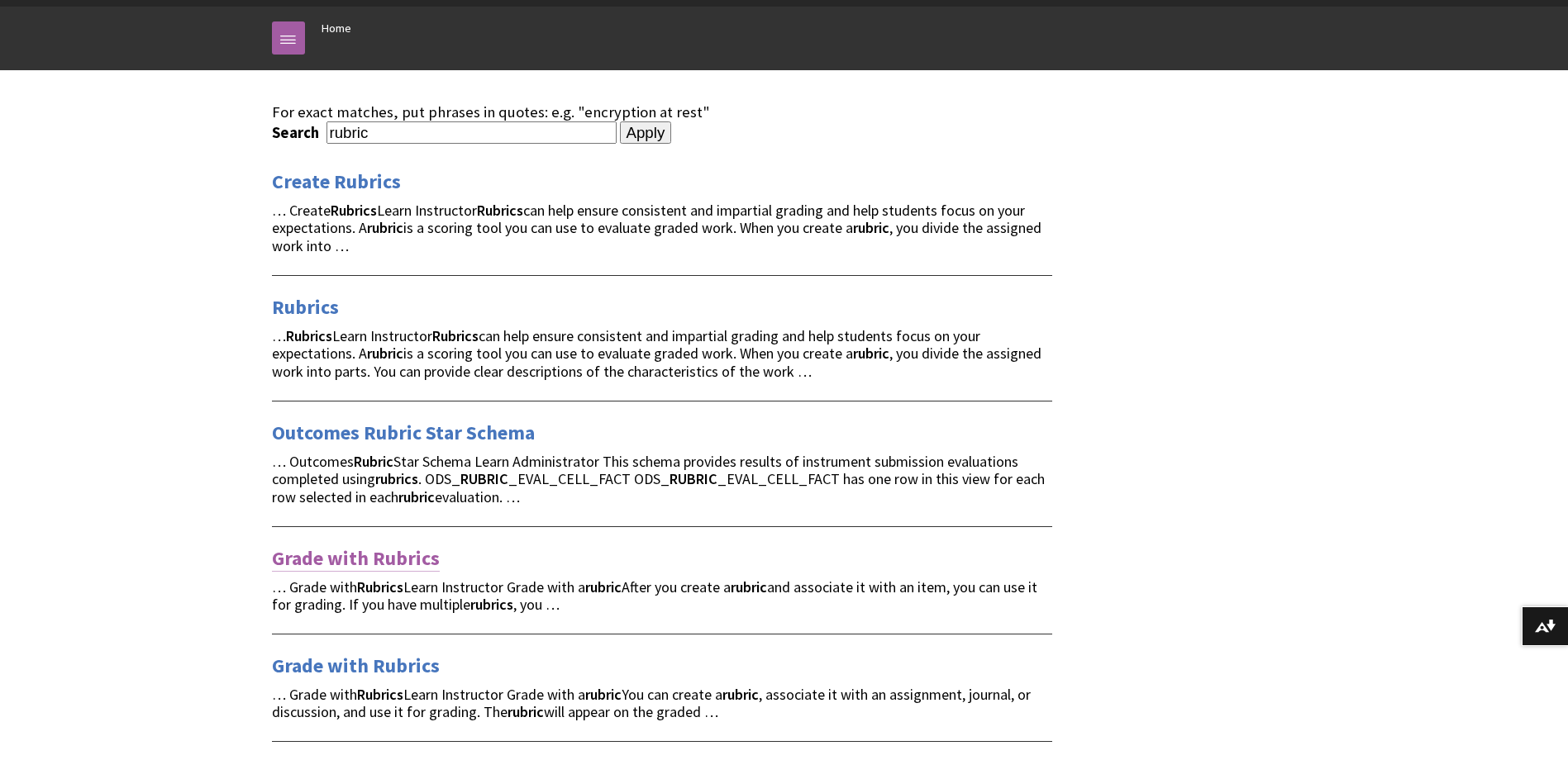 click on "Grade with Rubrics" at bounding box center [355, 558] 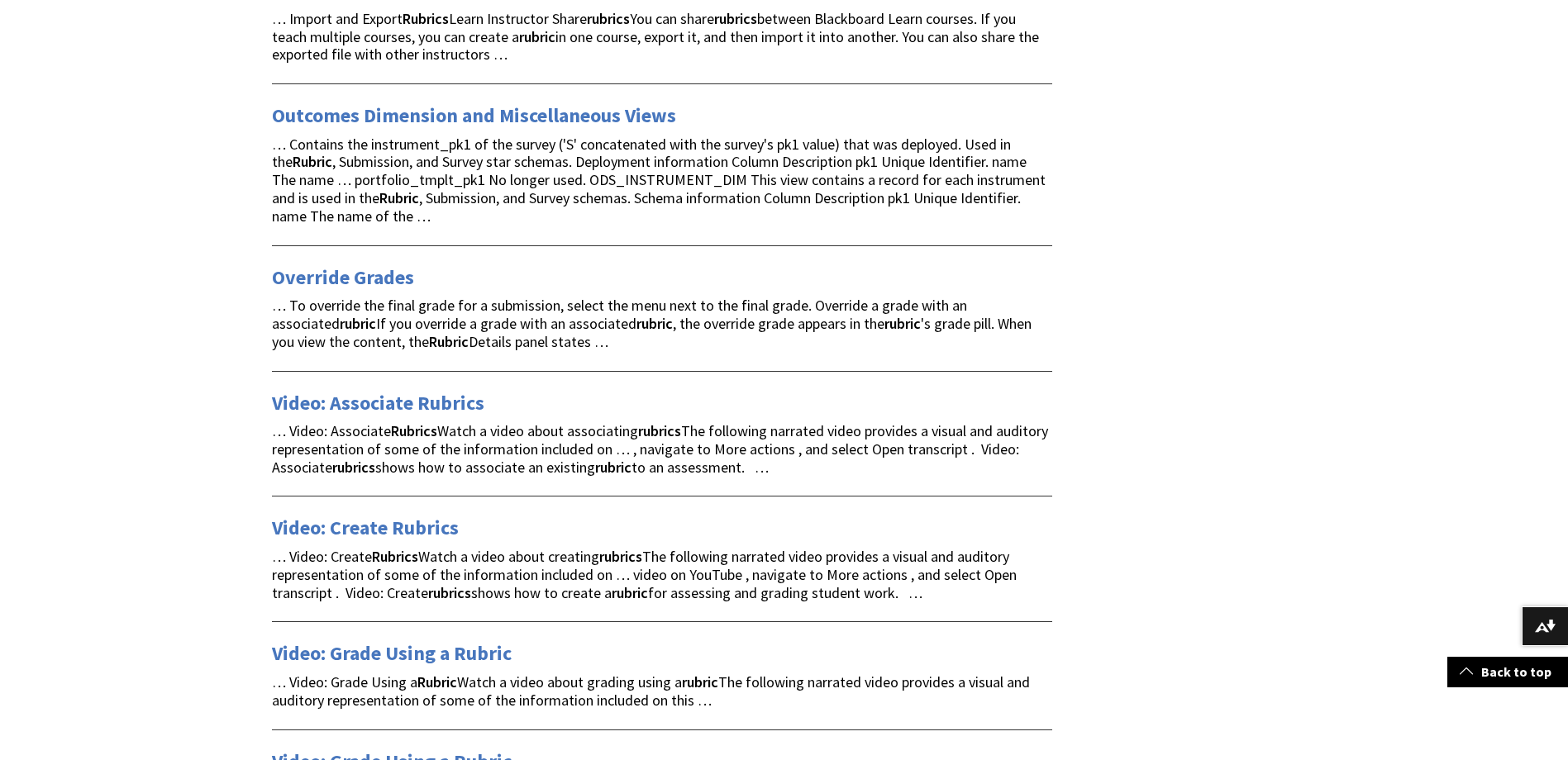 scroll, scrollTop: 1239, scrollLeft: 0, axis: vertical 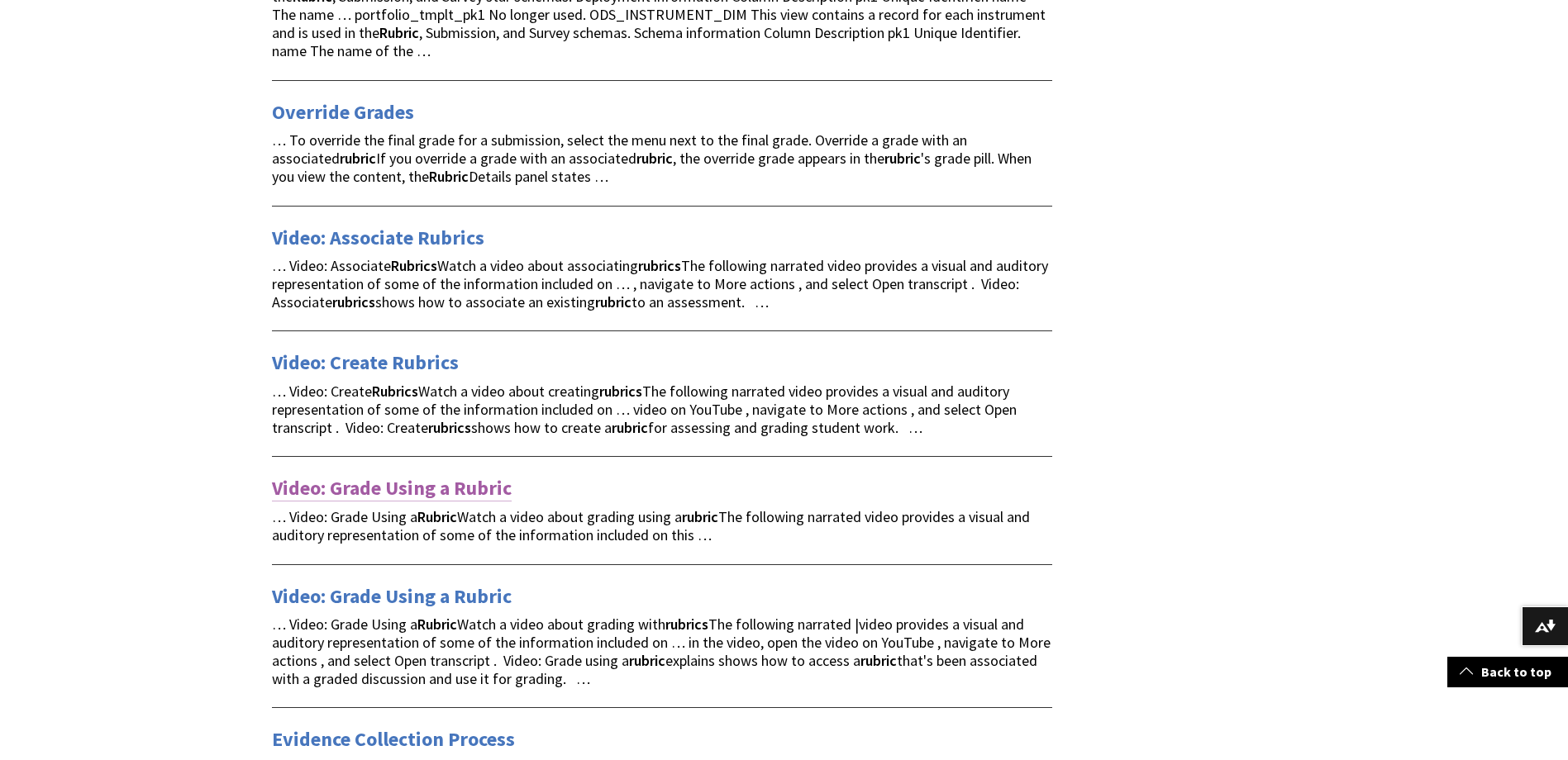 click on "Video: Grade Using a Rubric" at bounding box center (392, 488) 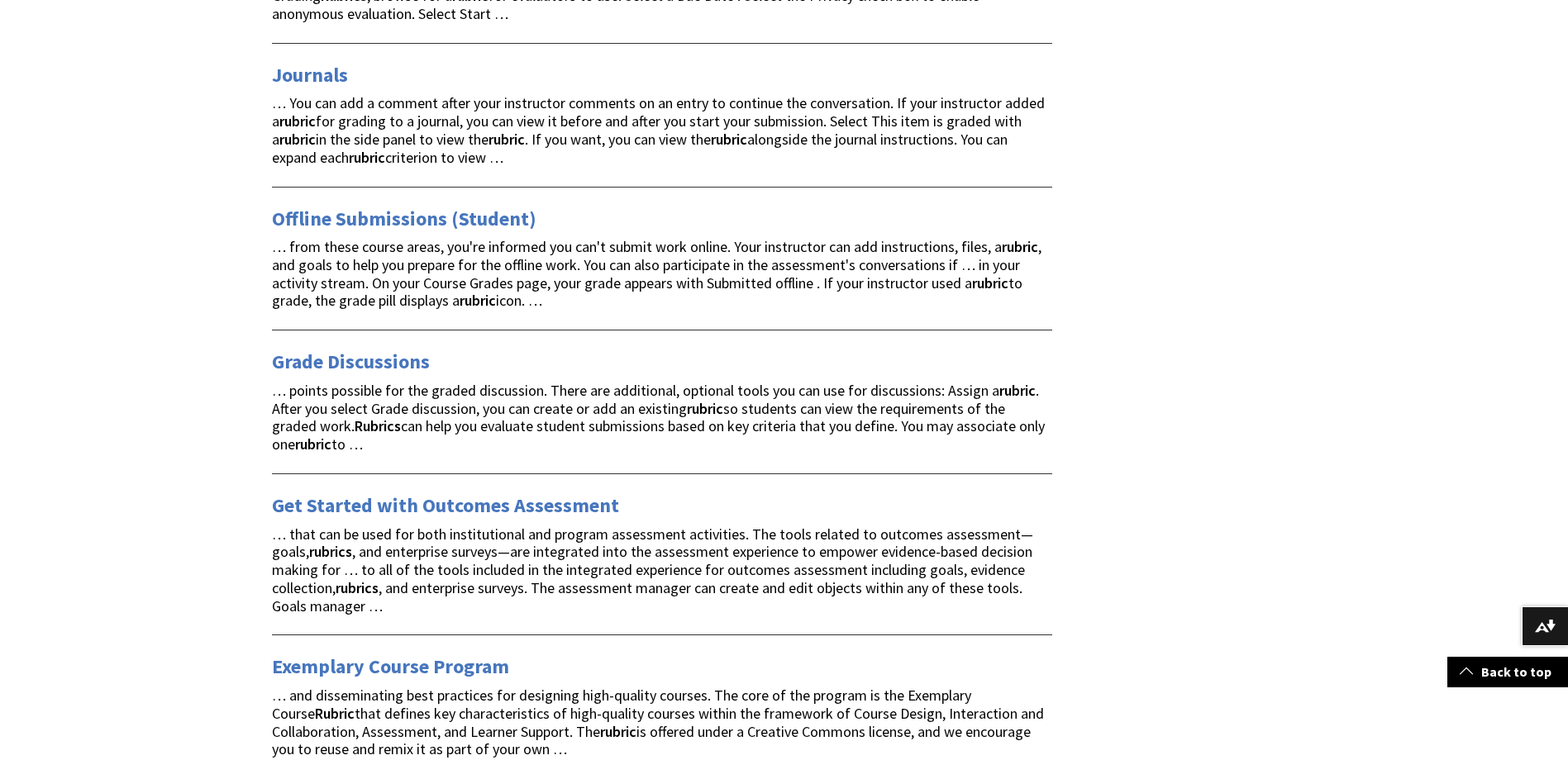 scroll, scrollTop: 1983, scrollLeft: 0, axis: vertical 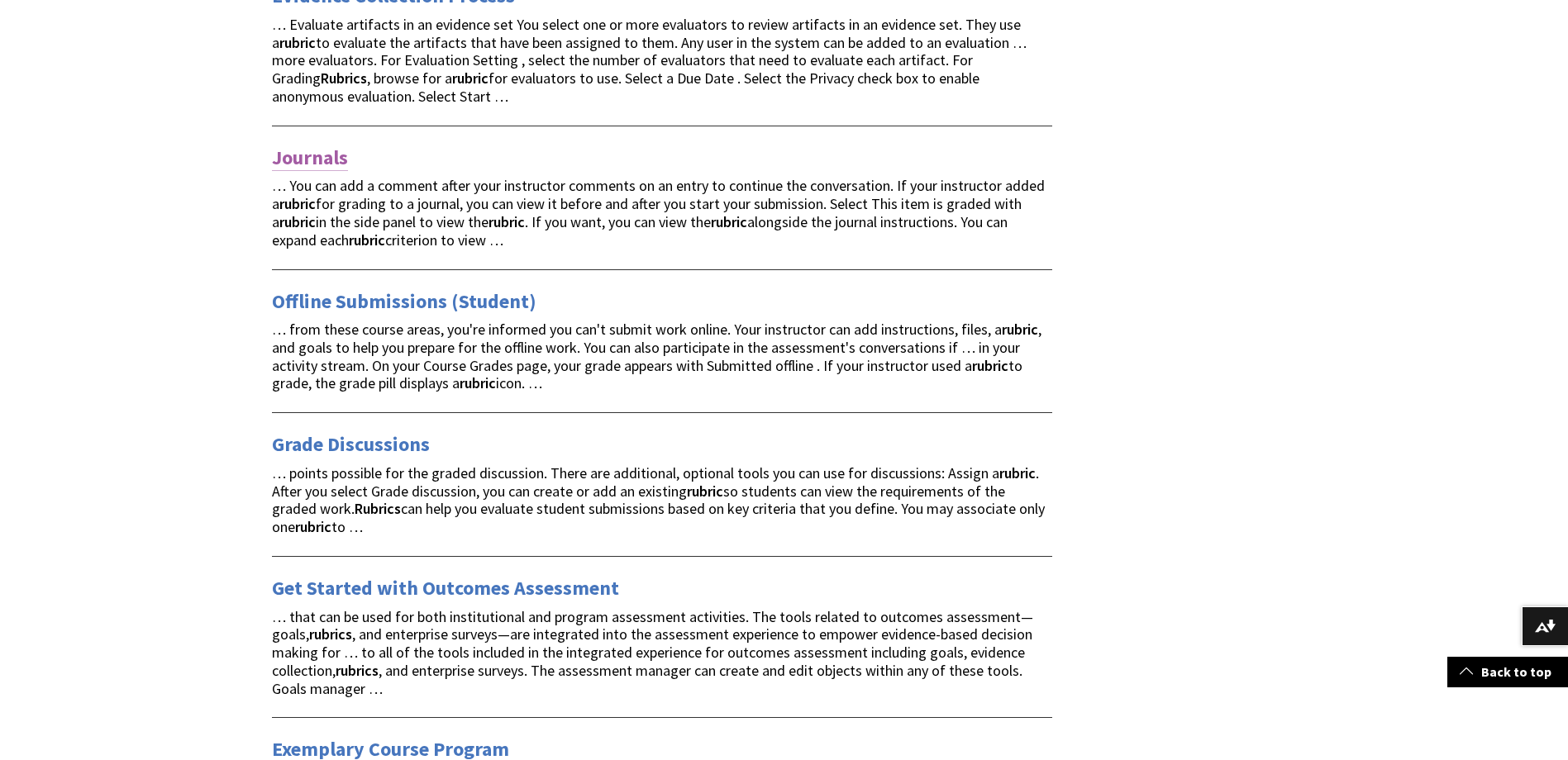 click on "Journals" at bounding box center (310, 158) 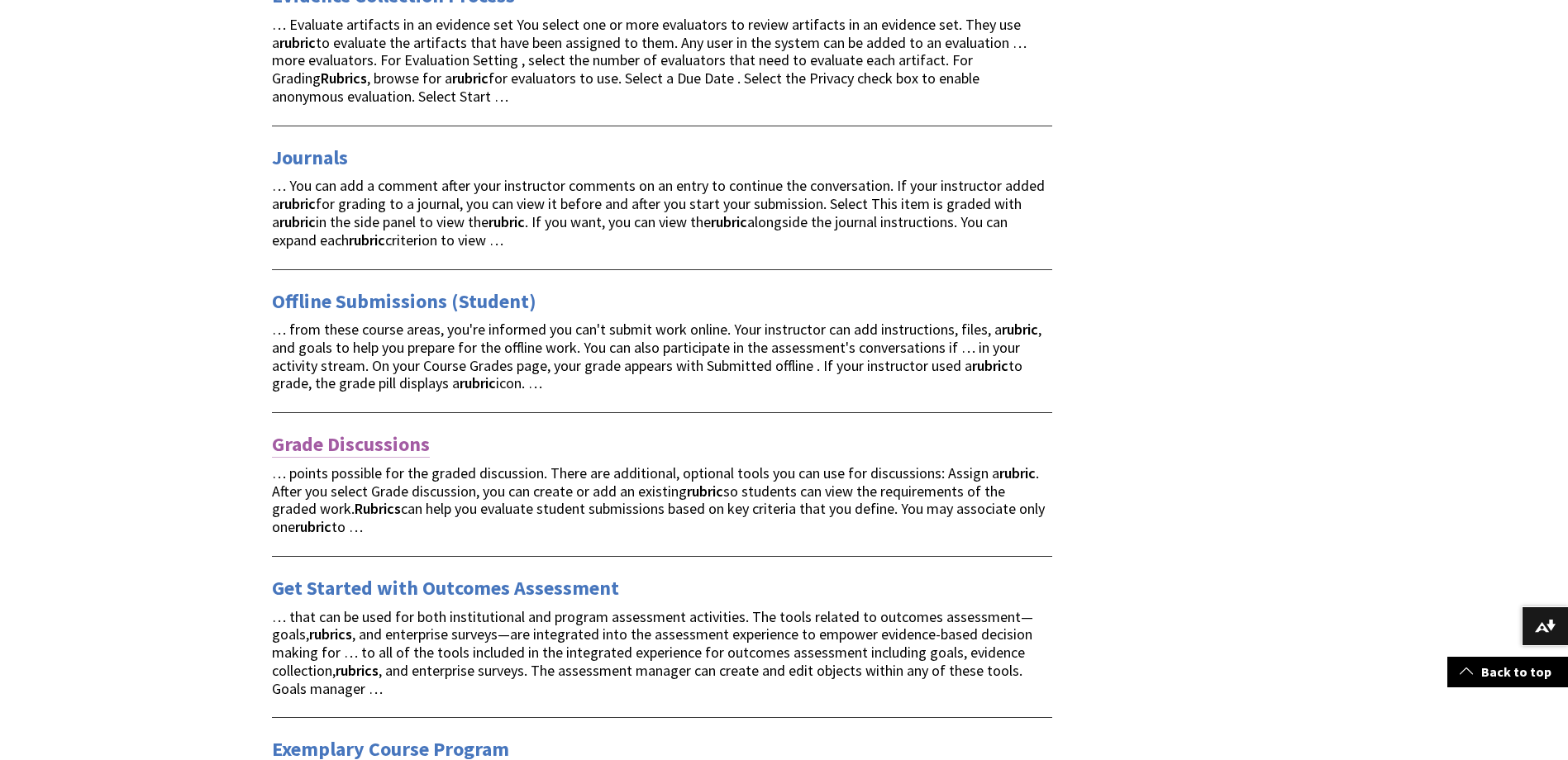 click on "Grade Discussions" at bounding box center (350, 444) 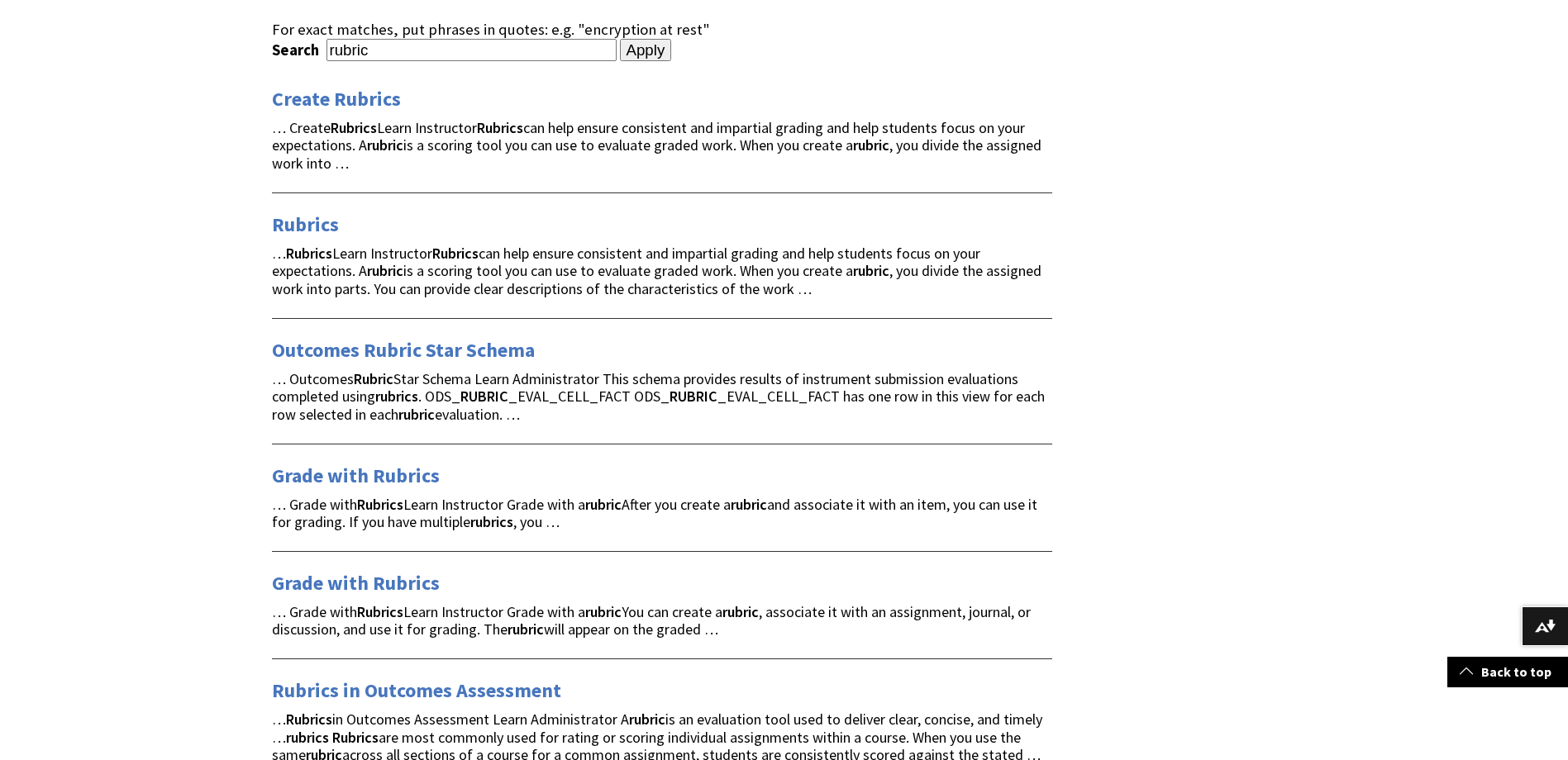 scroll, scrollTop: 0, scrollLeft: 0, axis: both 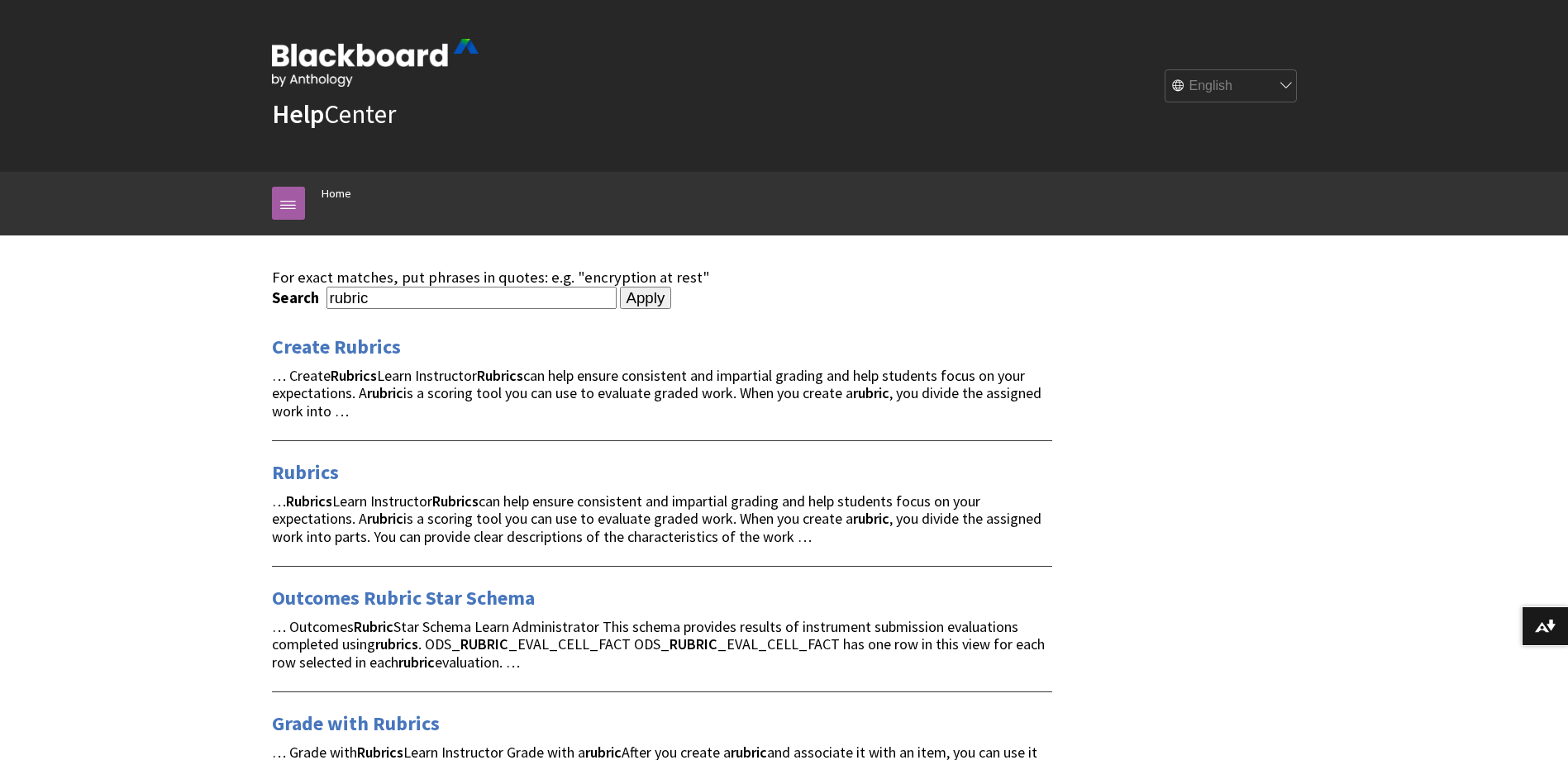 drag, startPoint x: 383, startPoint y: 299, endPoint x: 116, endPoint y: 299, distance: 267 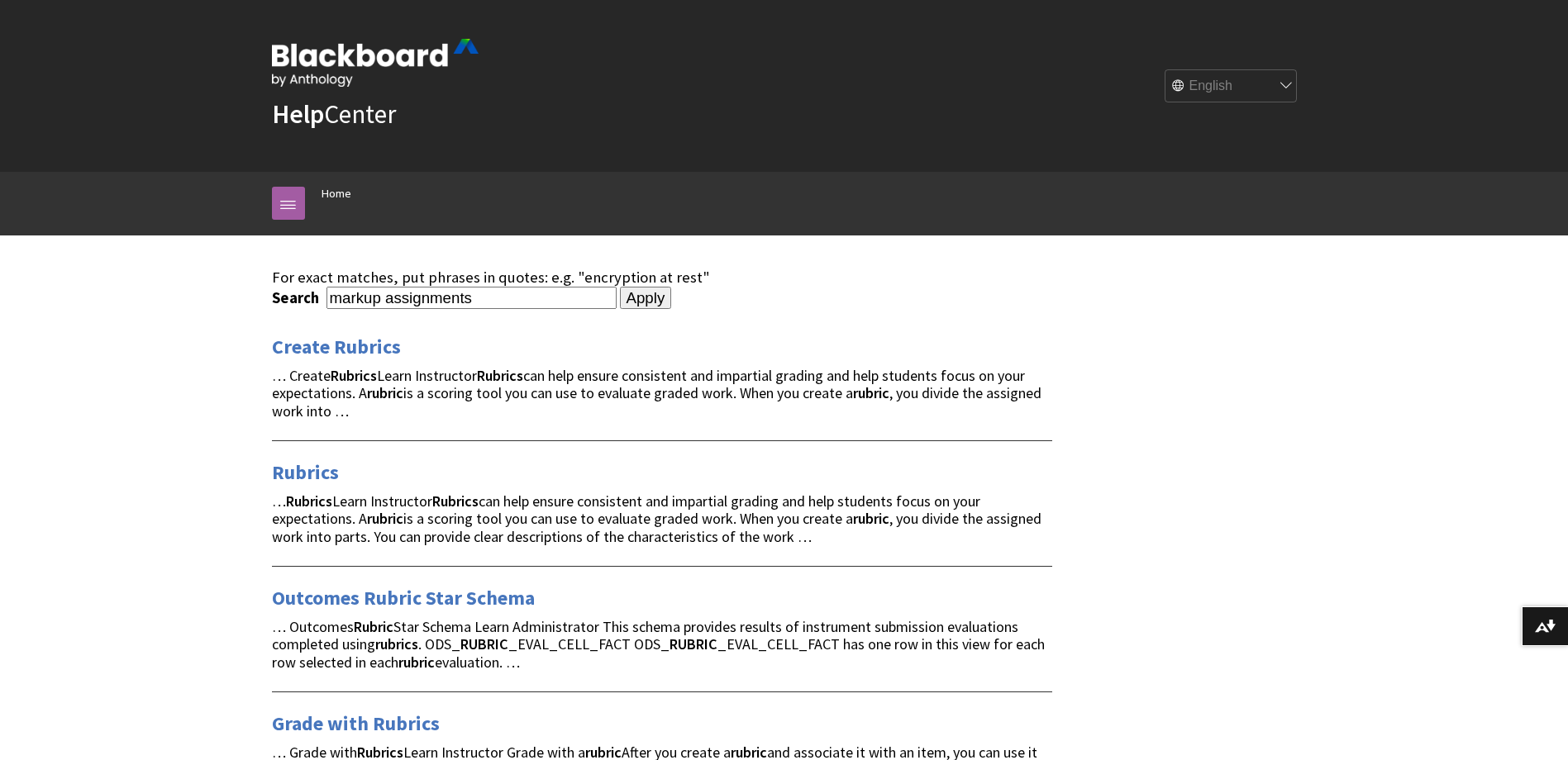type on "markup assignments" 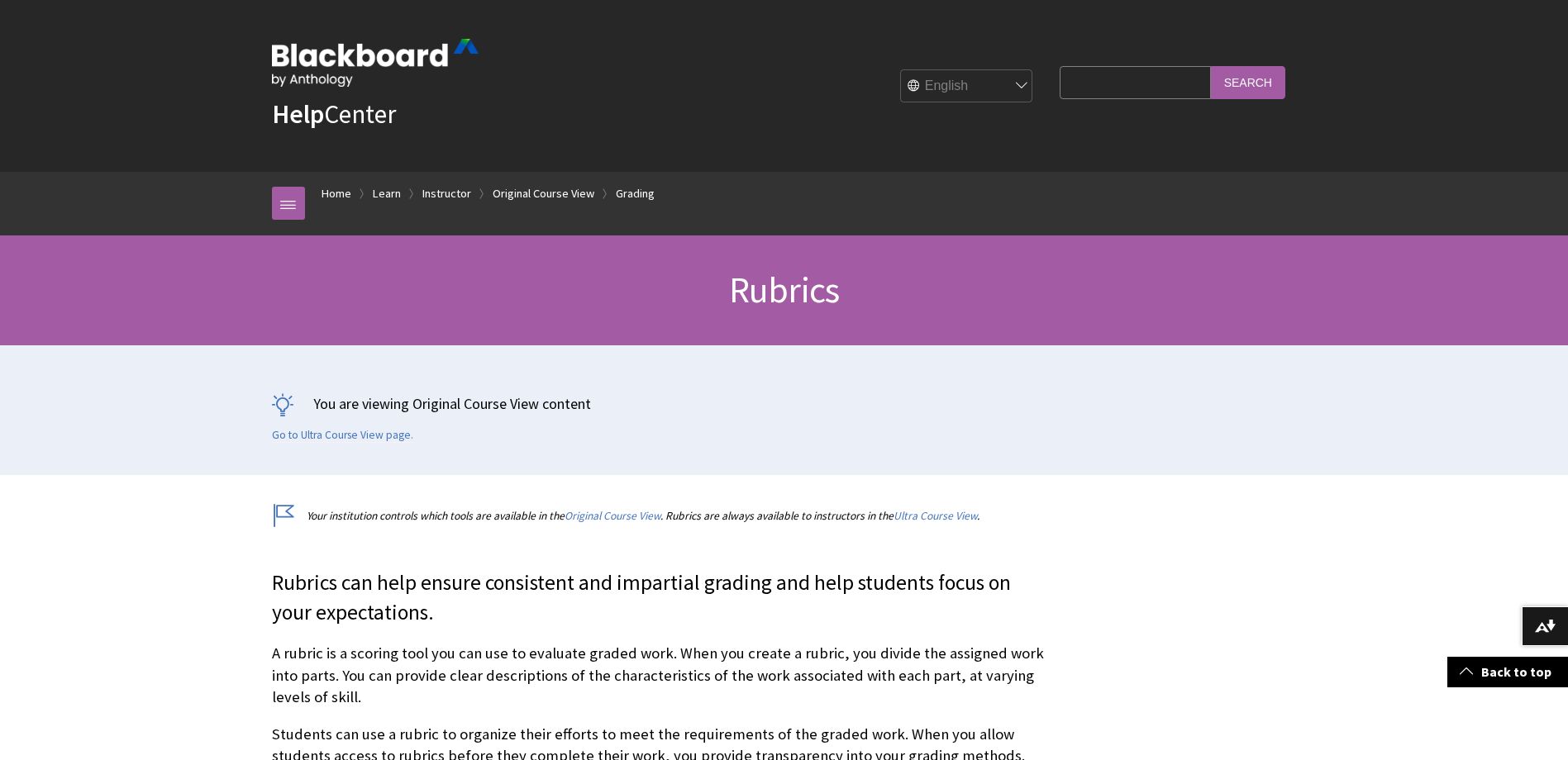 scroll, scrollTop: 496, scrollLeft: 0, axis: vertical 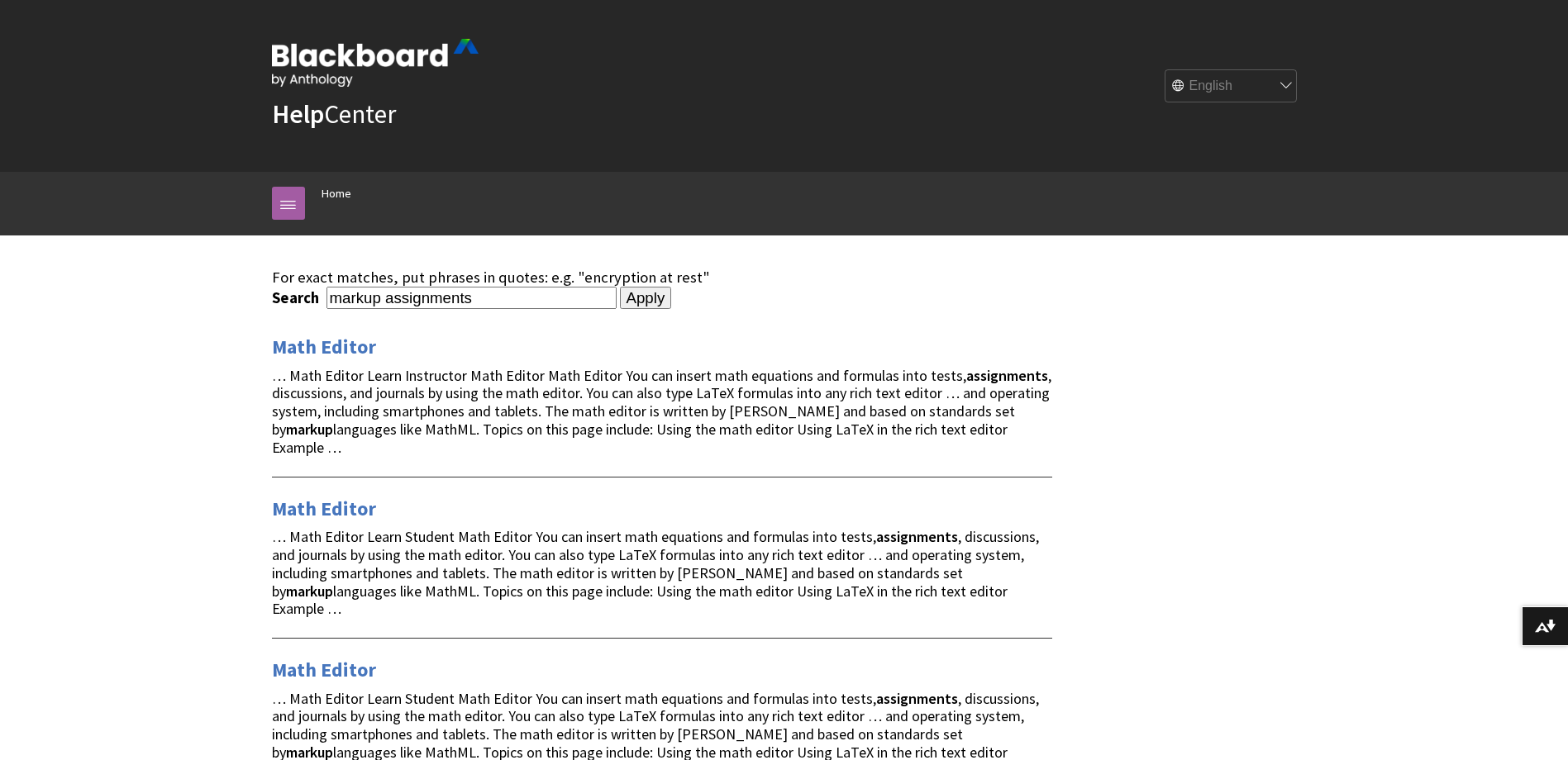 drag, startPoint x: 317, startPoint y: 296, endPoint x: 271, endPoint y: 300, distance: 46.17359 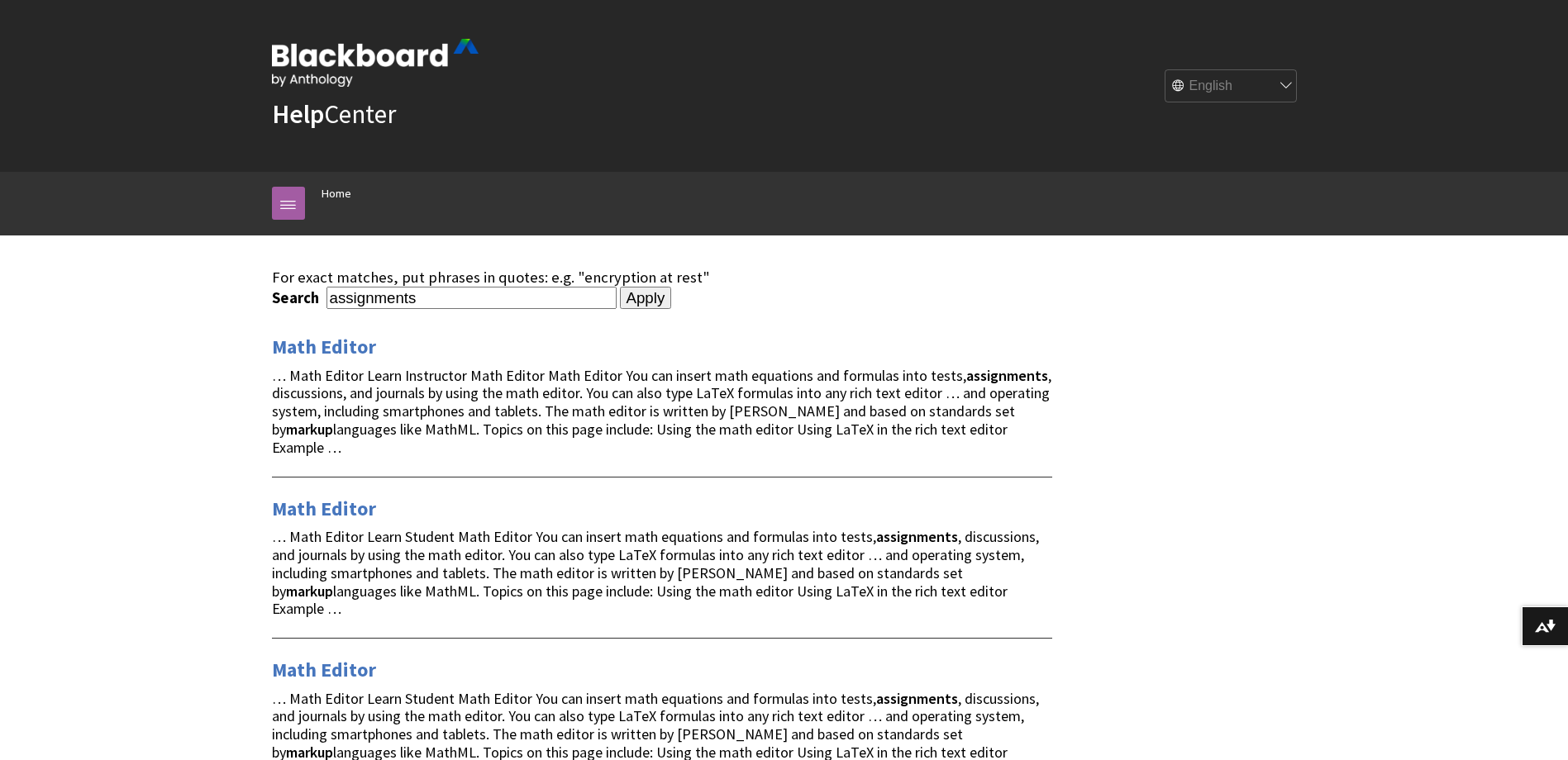type on "assignments" 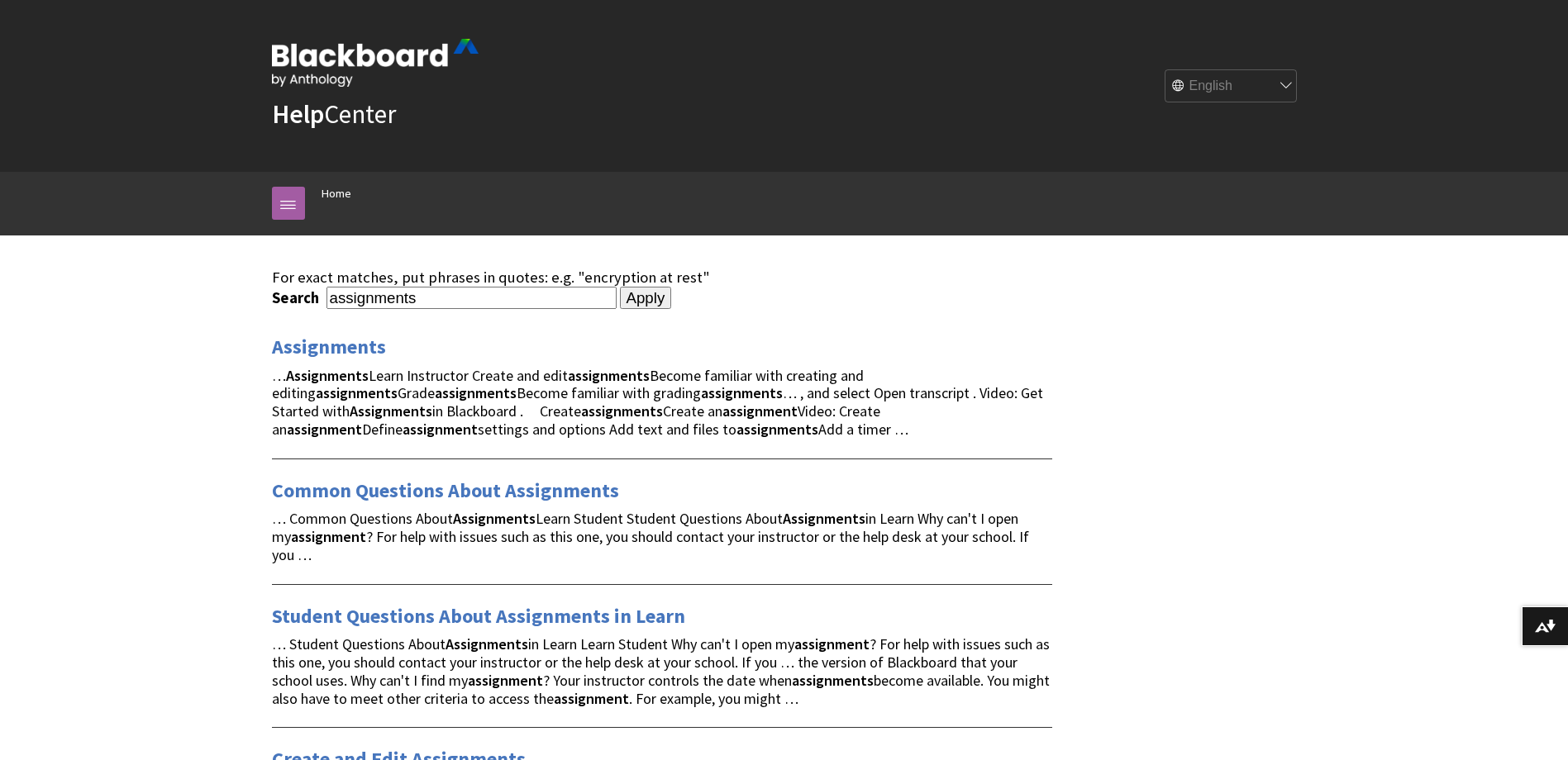 scroll, scrollTop: 0, scrollLeft: 0, axis: both 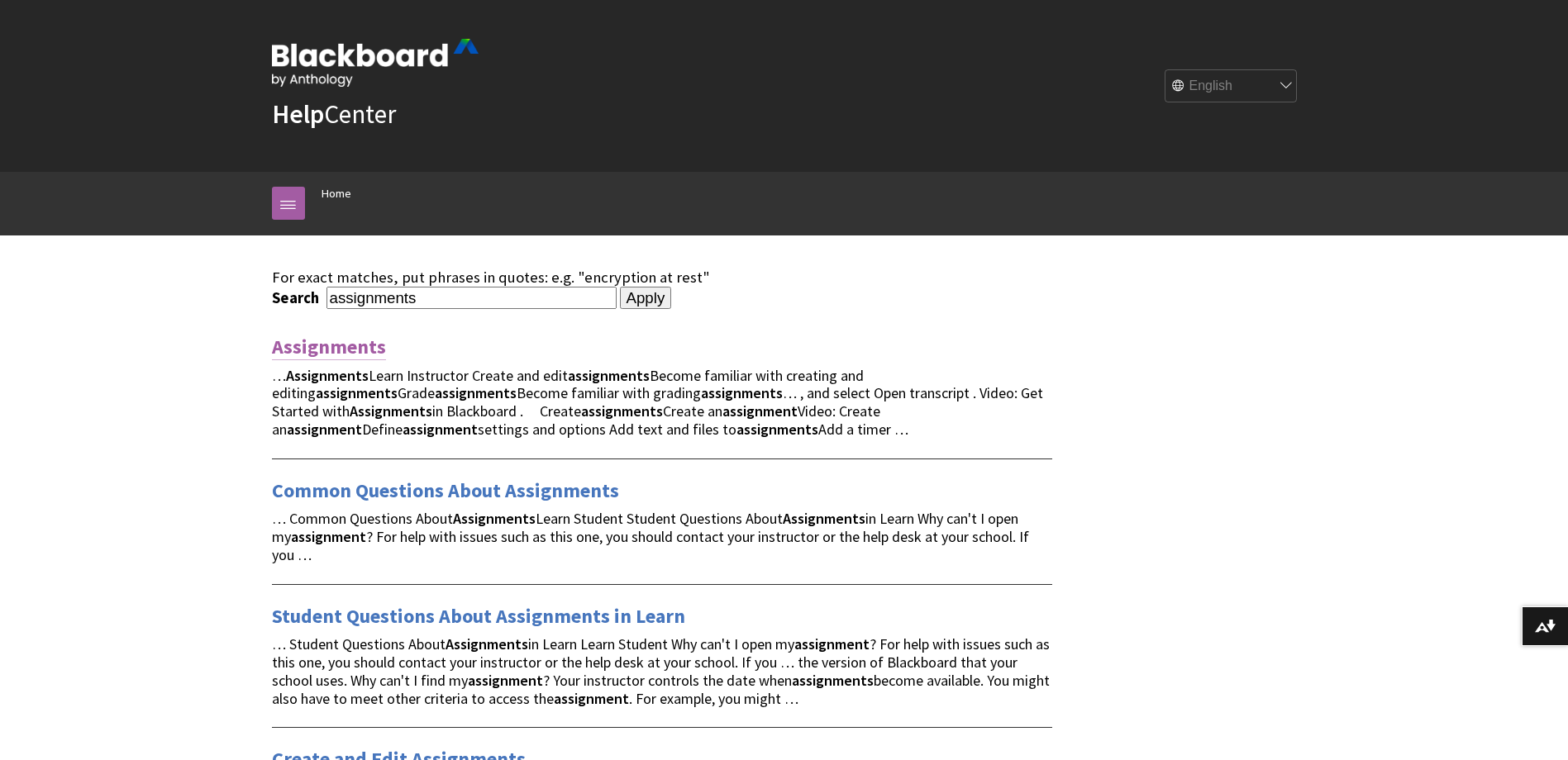 click on "Assignments" at bounding box center [329, 347] 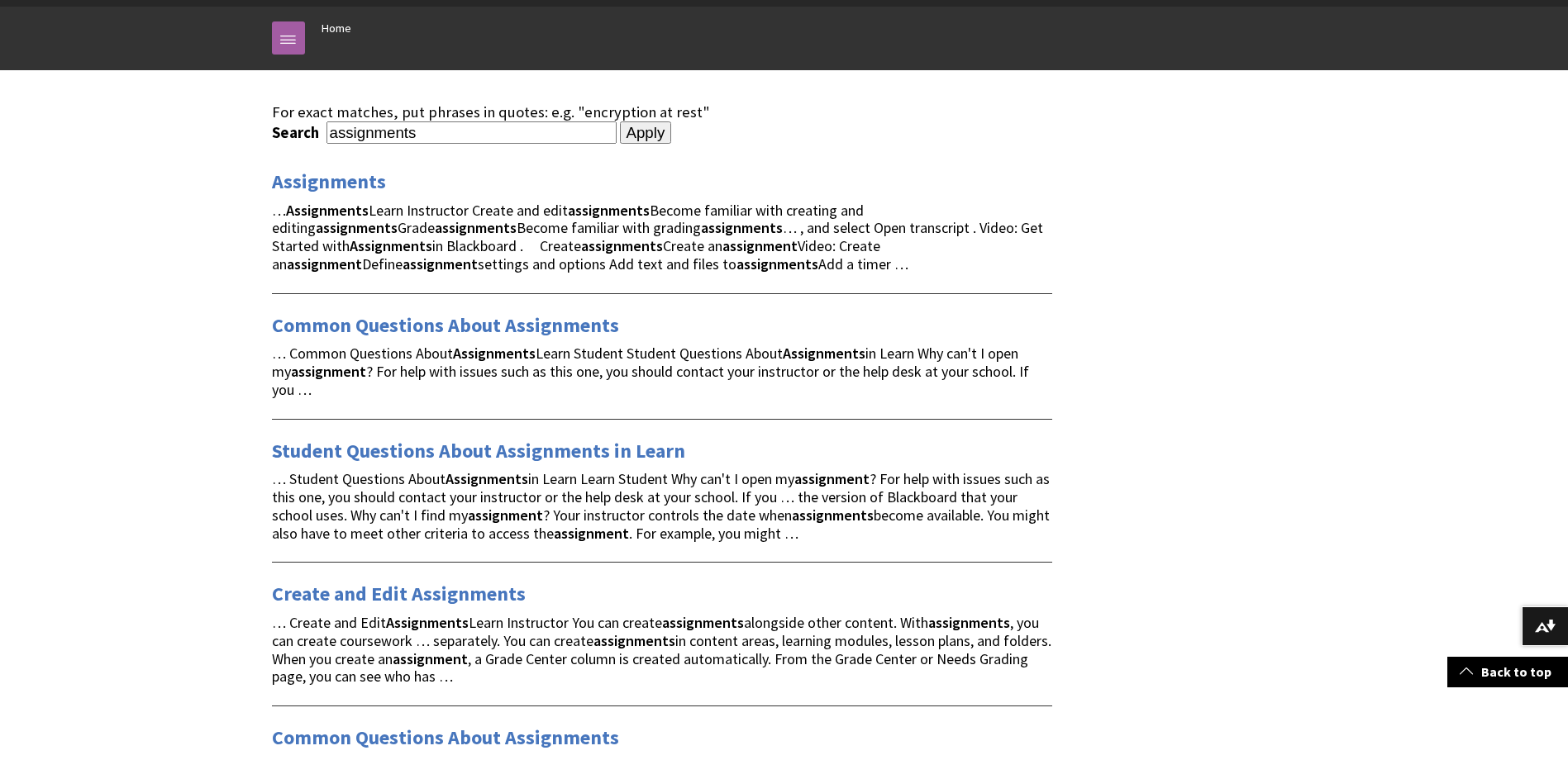 scroll, scrollTop: 0, scrollLeft: 0, axis: both 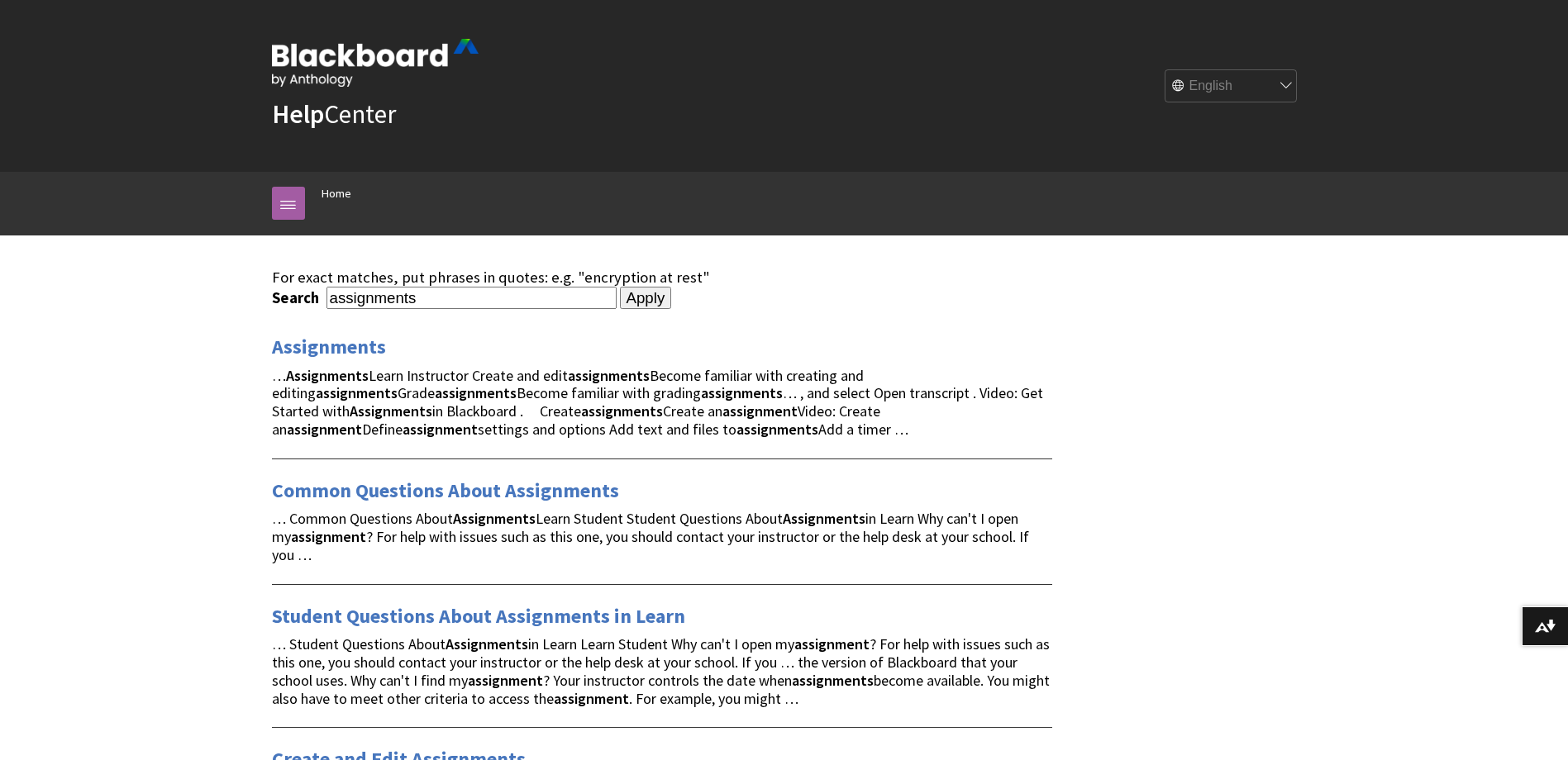 click on "assignments" at bounding box center [471, 297] 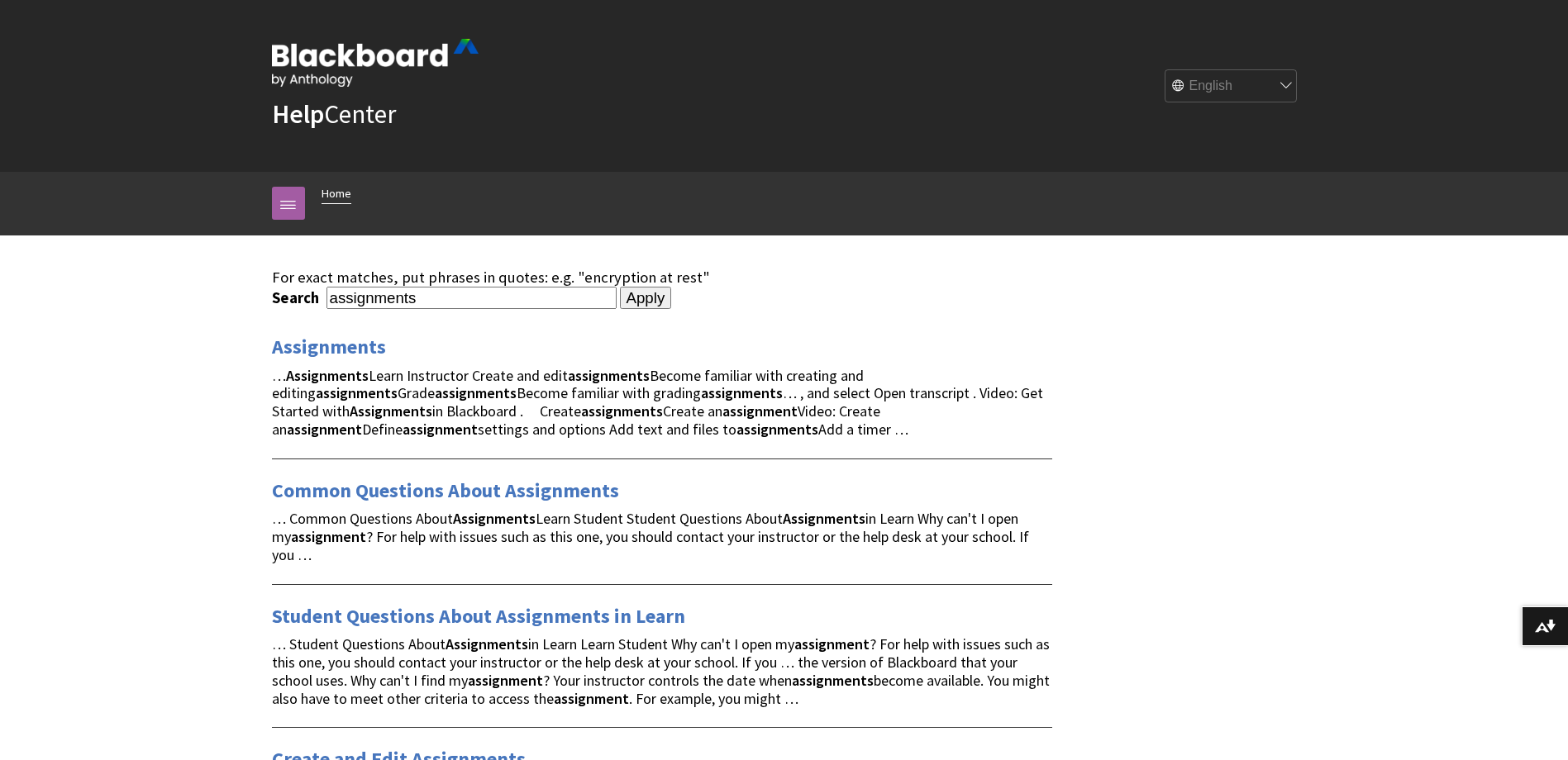 click on "Home" at bounding box center (336, 193) 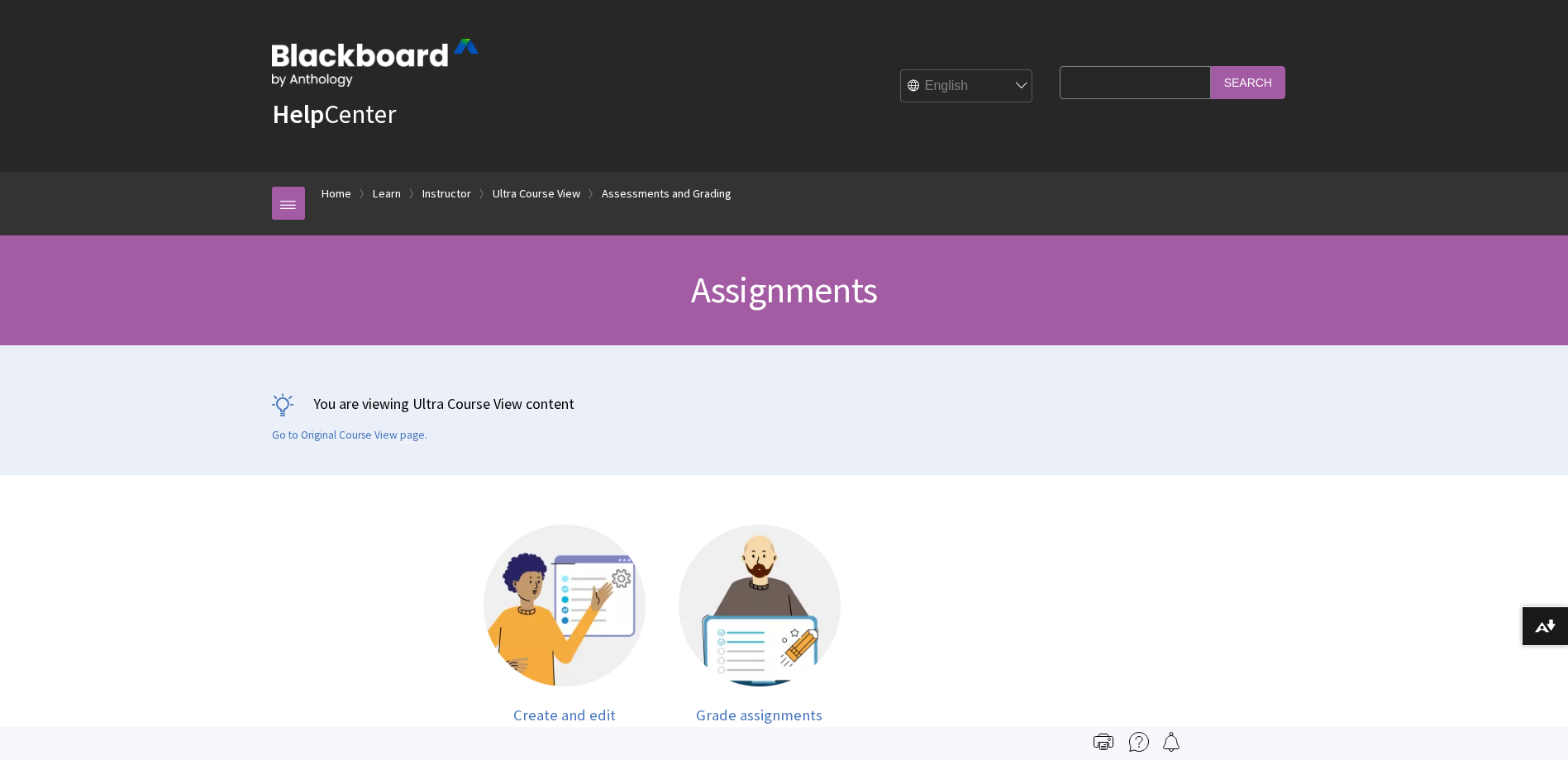 scroll, scrollTop: 0, scrollLeft: 0, axis: both 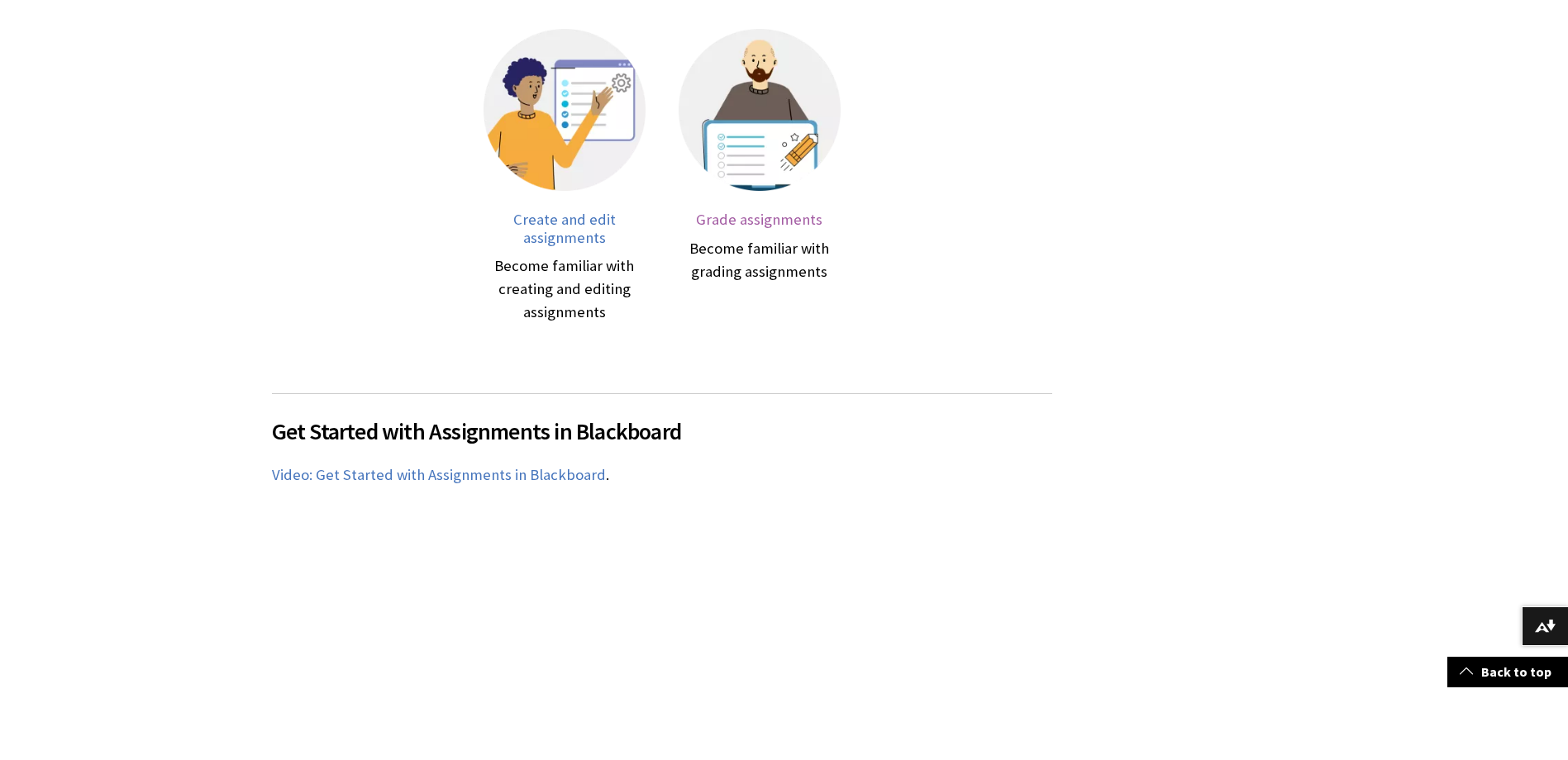 click on "Grade assignments" at bounding box center (759, 219) 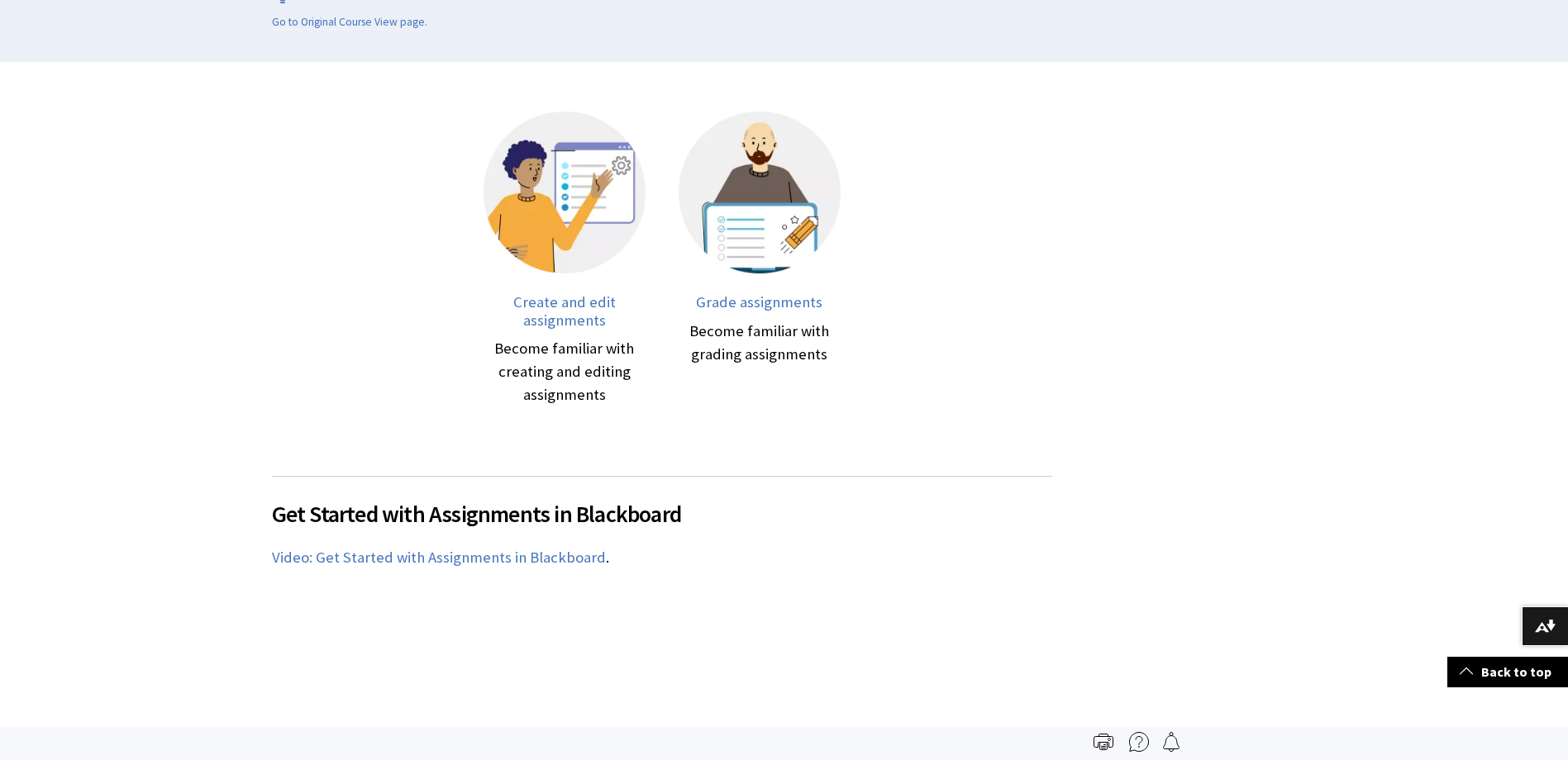 scroll, scrollTop: 0, scrollLeft: 0, axis: both 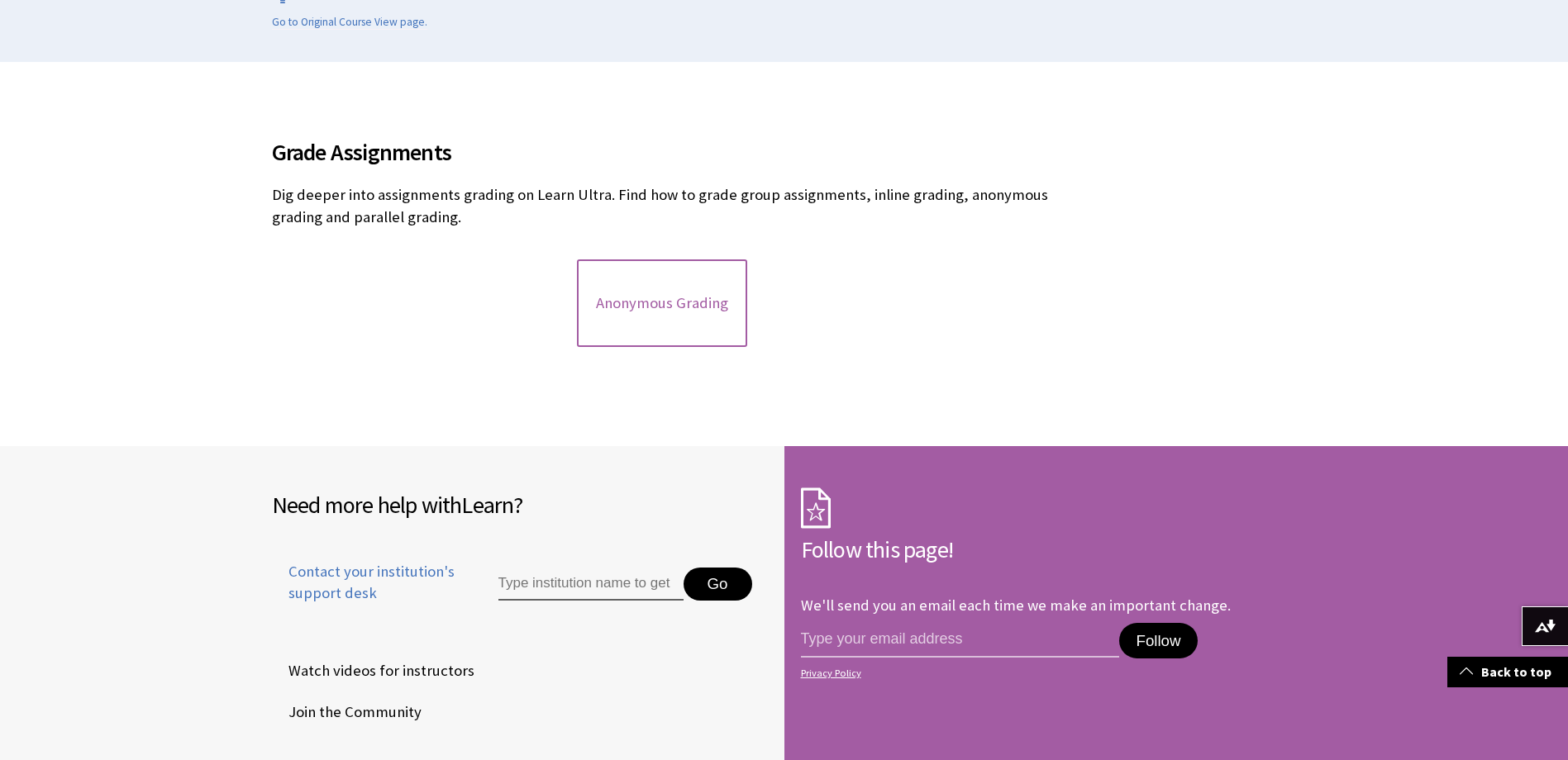 click on "Anonymous Grading" at bounding box center [662, 303] 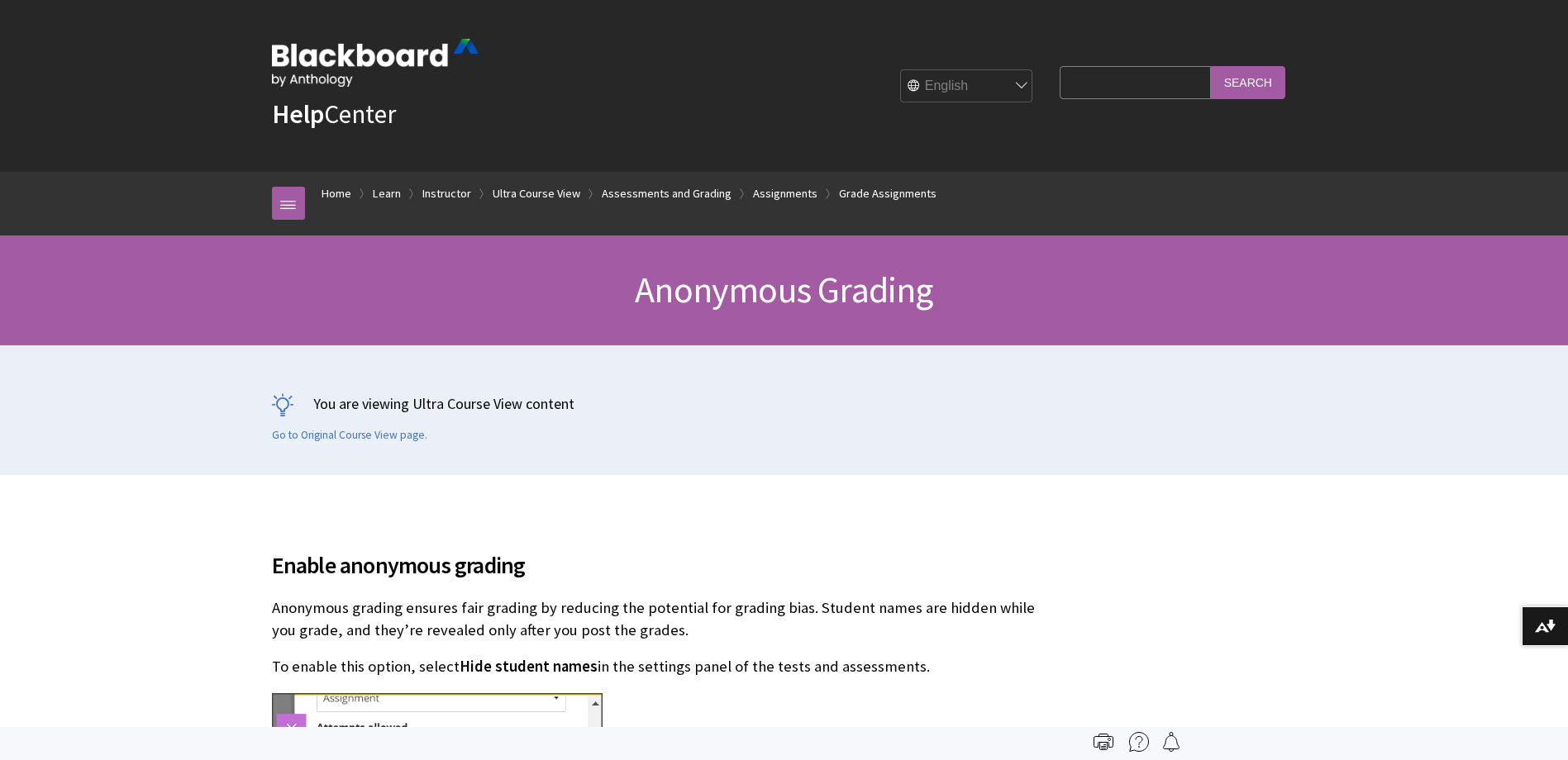 scroll, scrollTop: 0, scrollLeft: 0, axis: both 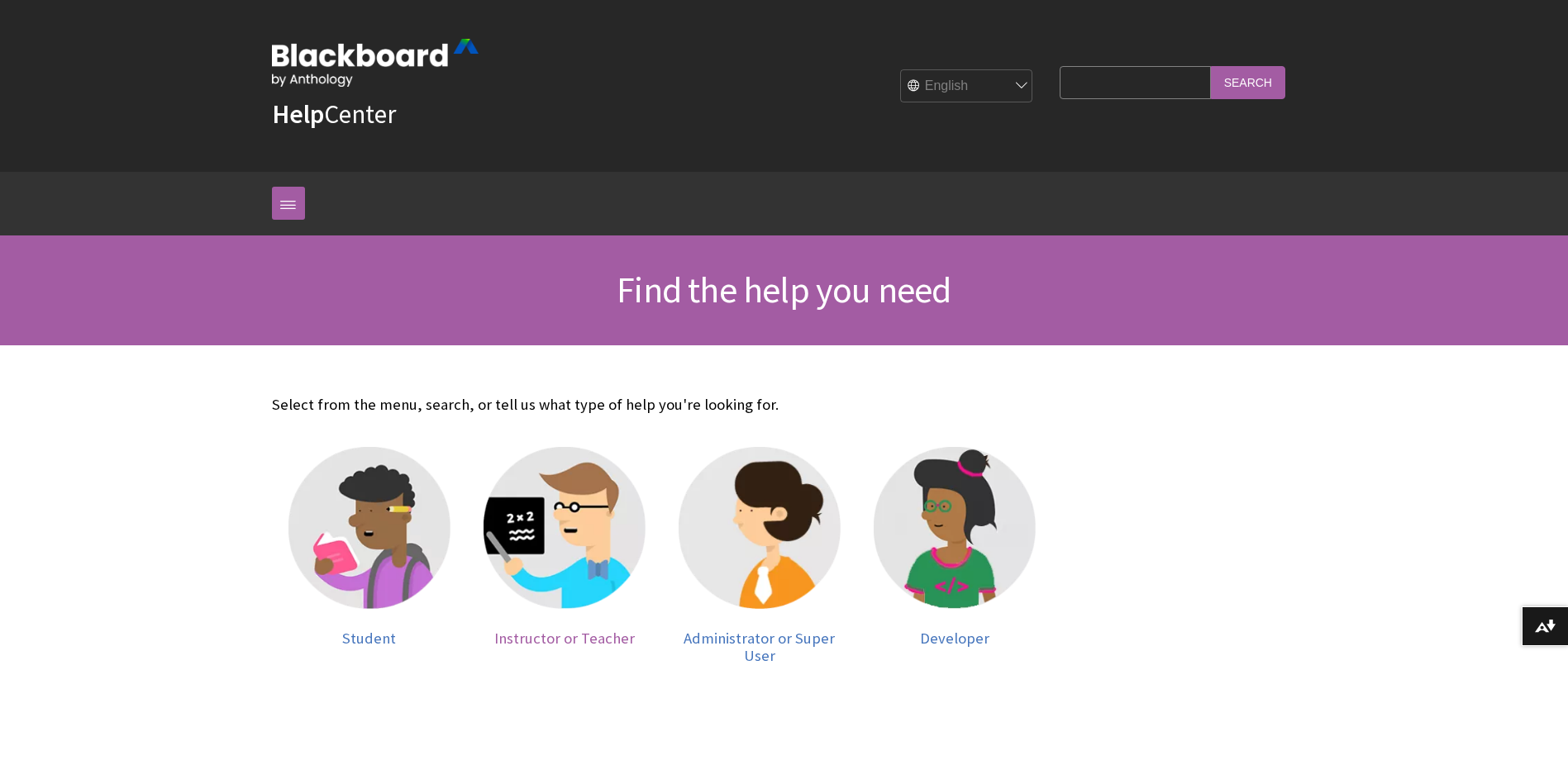 click at bounding box center (565, 528) 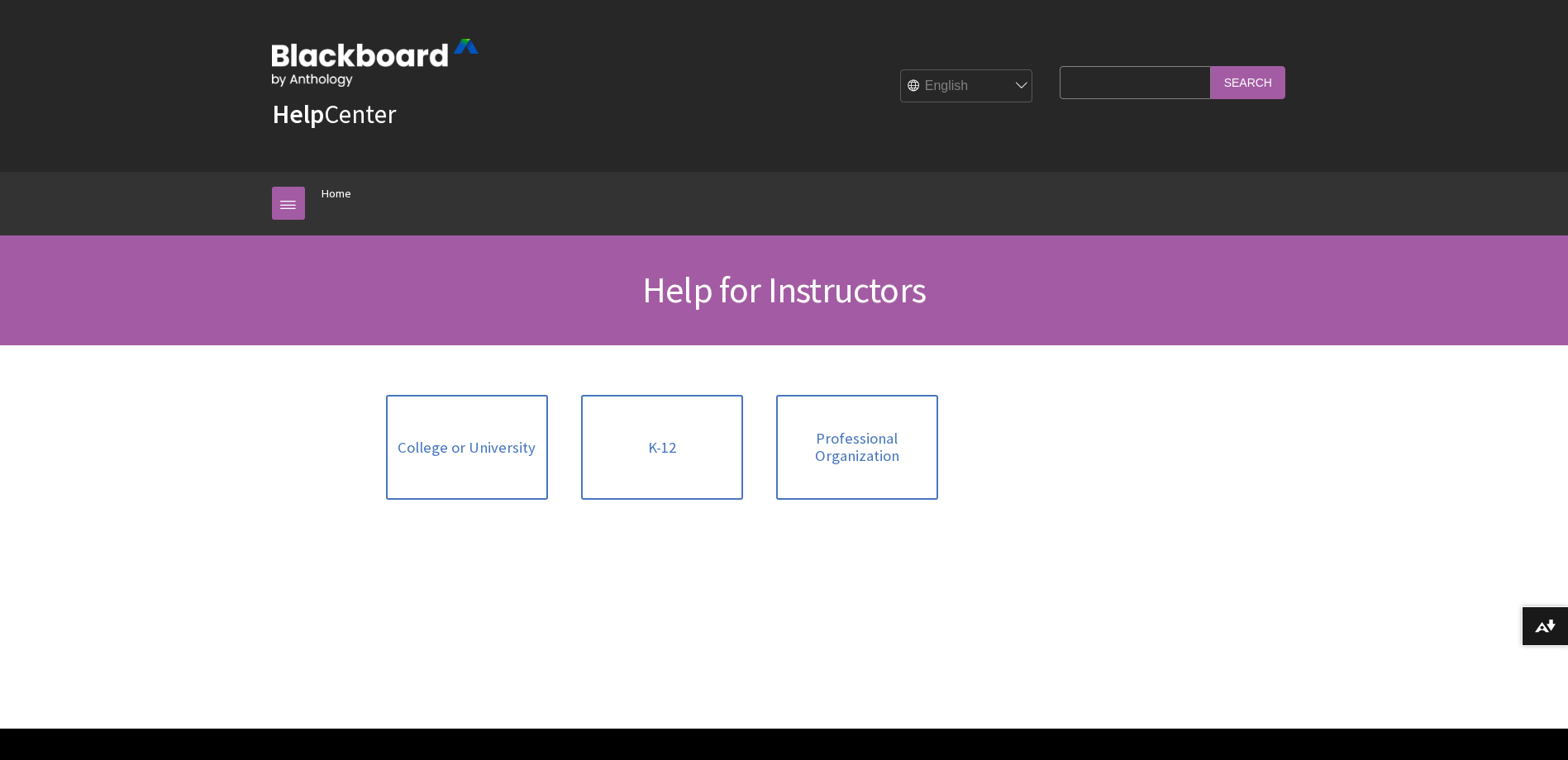 scroll, scrollTop: 0, scrollLeft: 0, axis: both 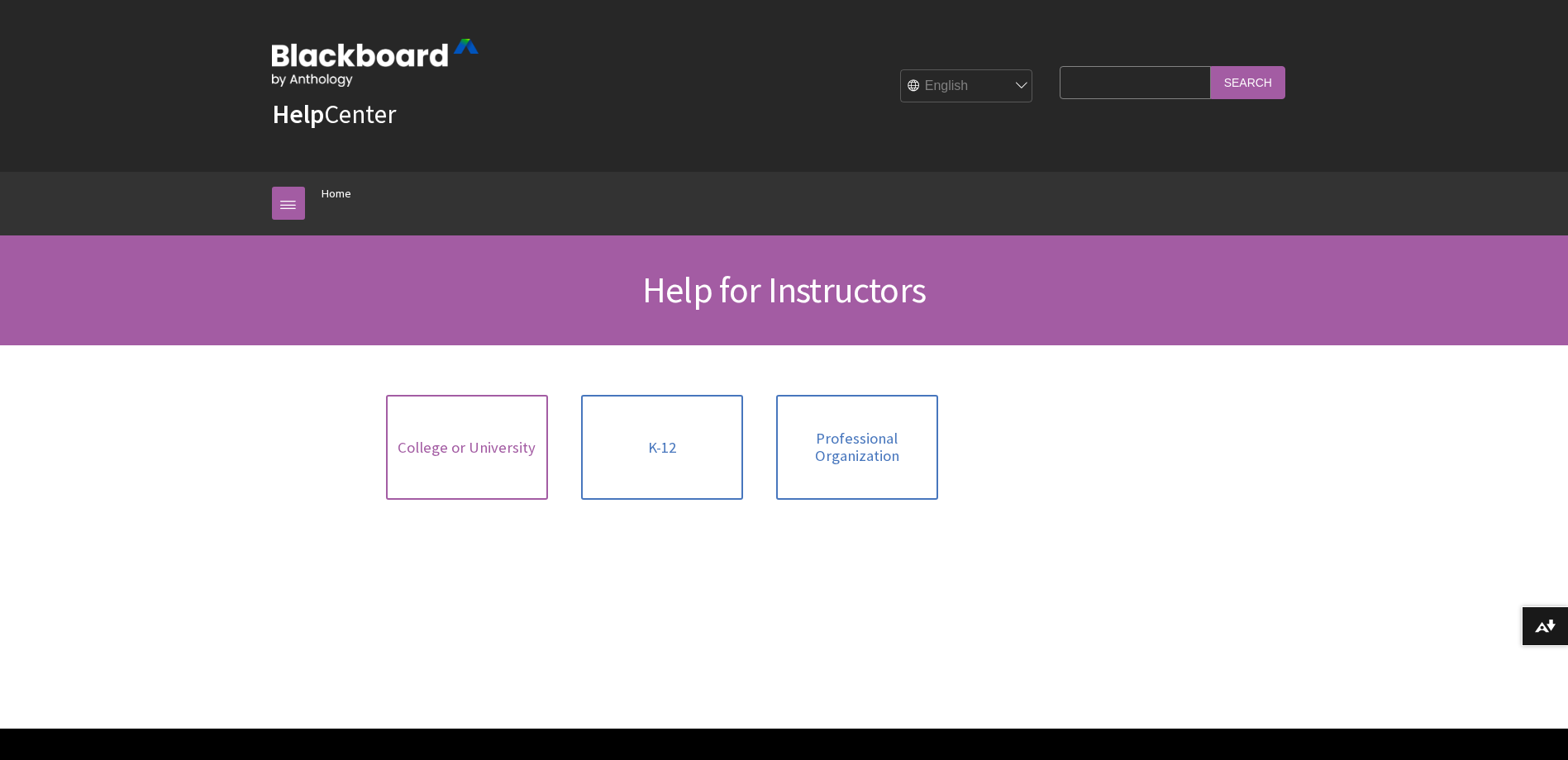 click on "College or University" at bounding box center [466, 448] 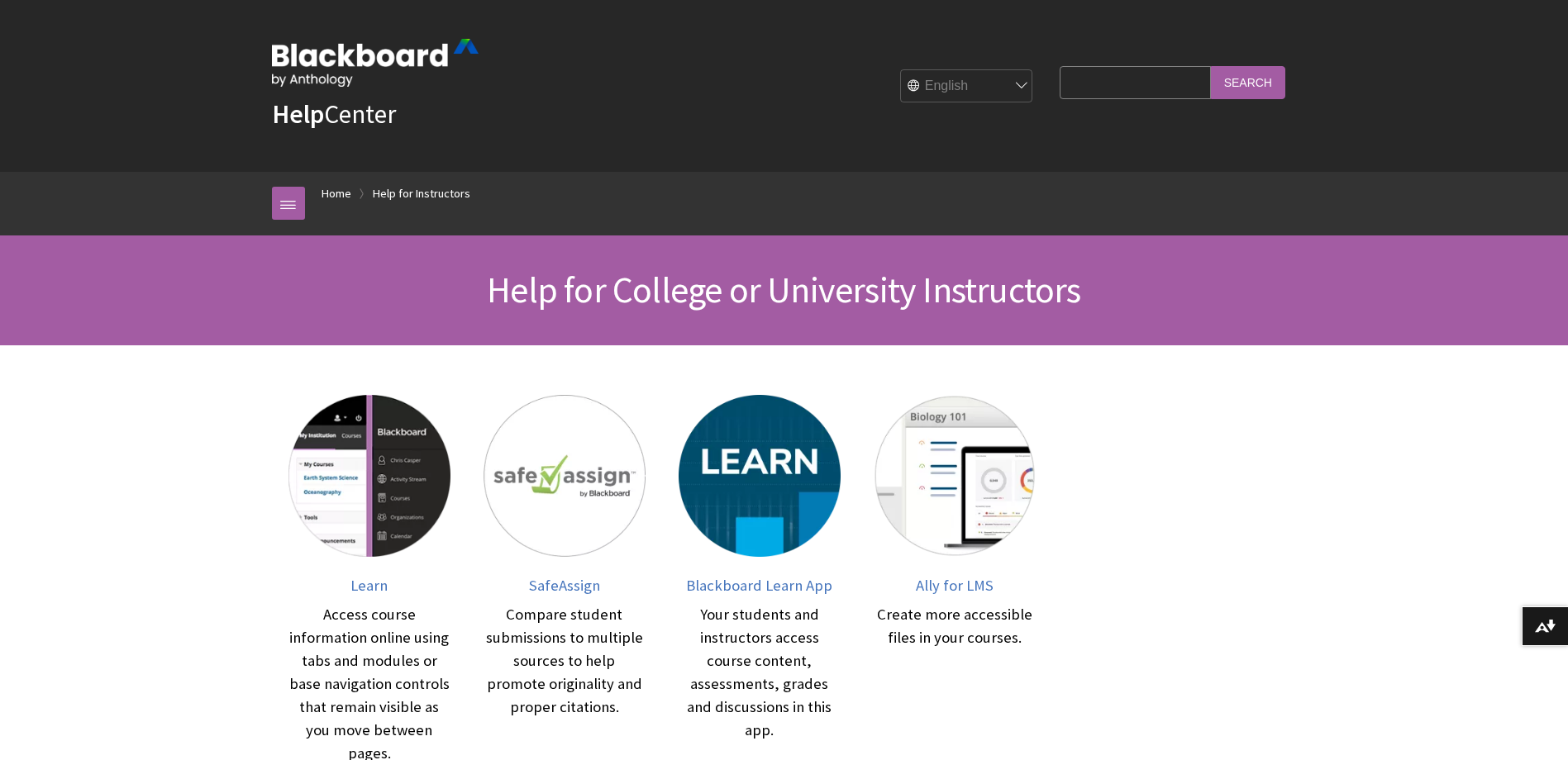 scroll, scrollTop: 0, scrollLeft: 0, axis: both 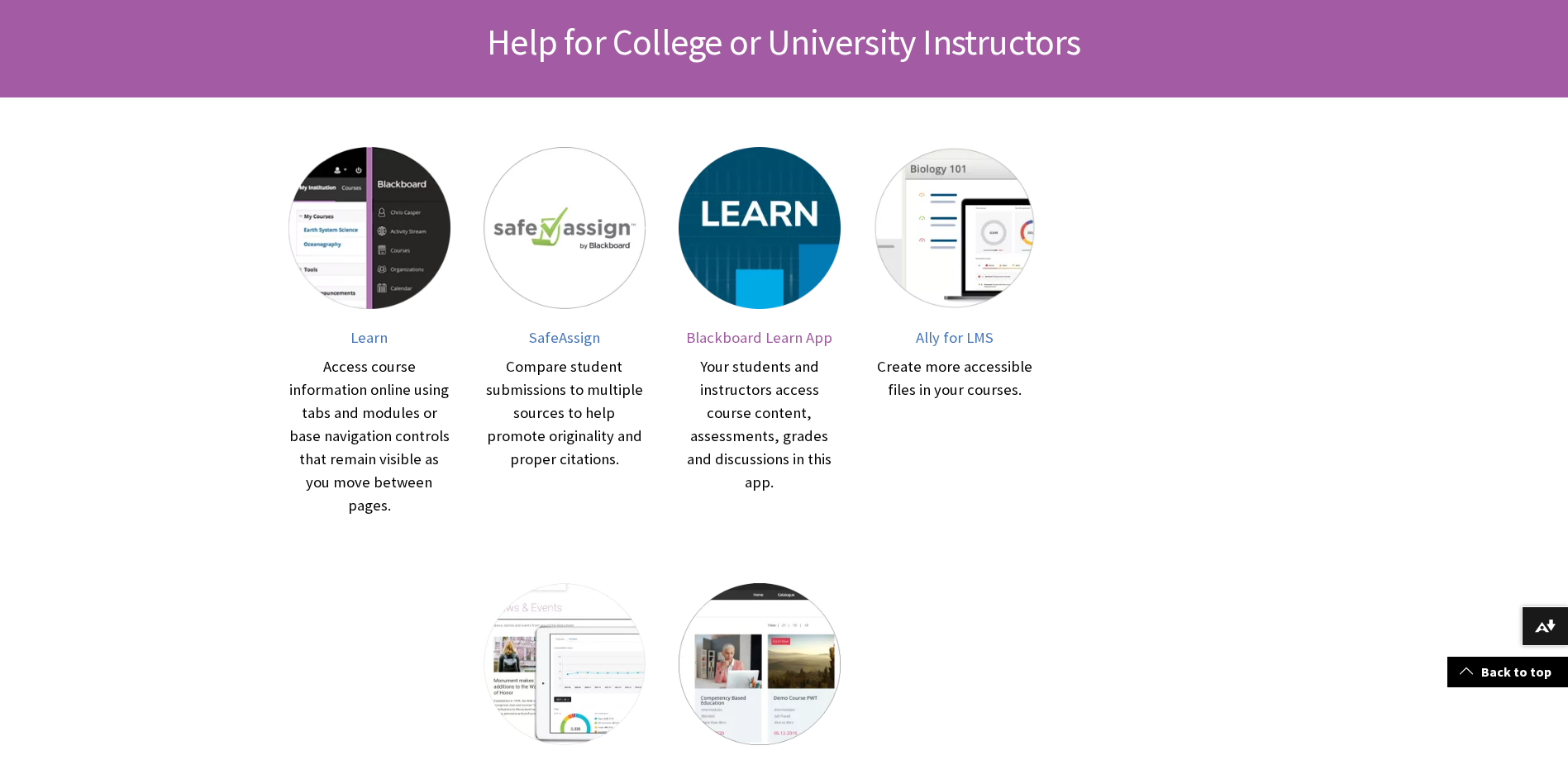 click on "Blackboard Learn App" at bounding box center (759, 337) 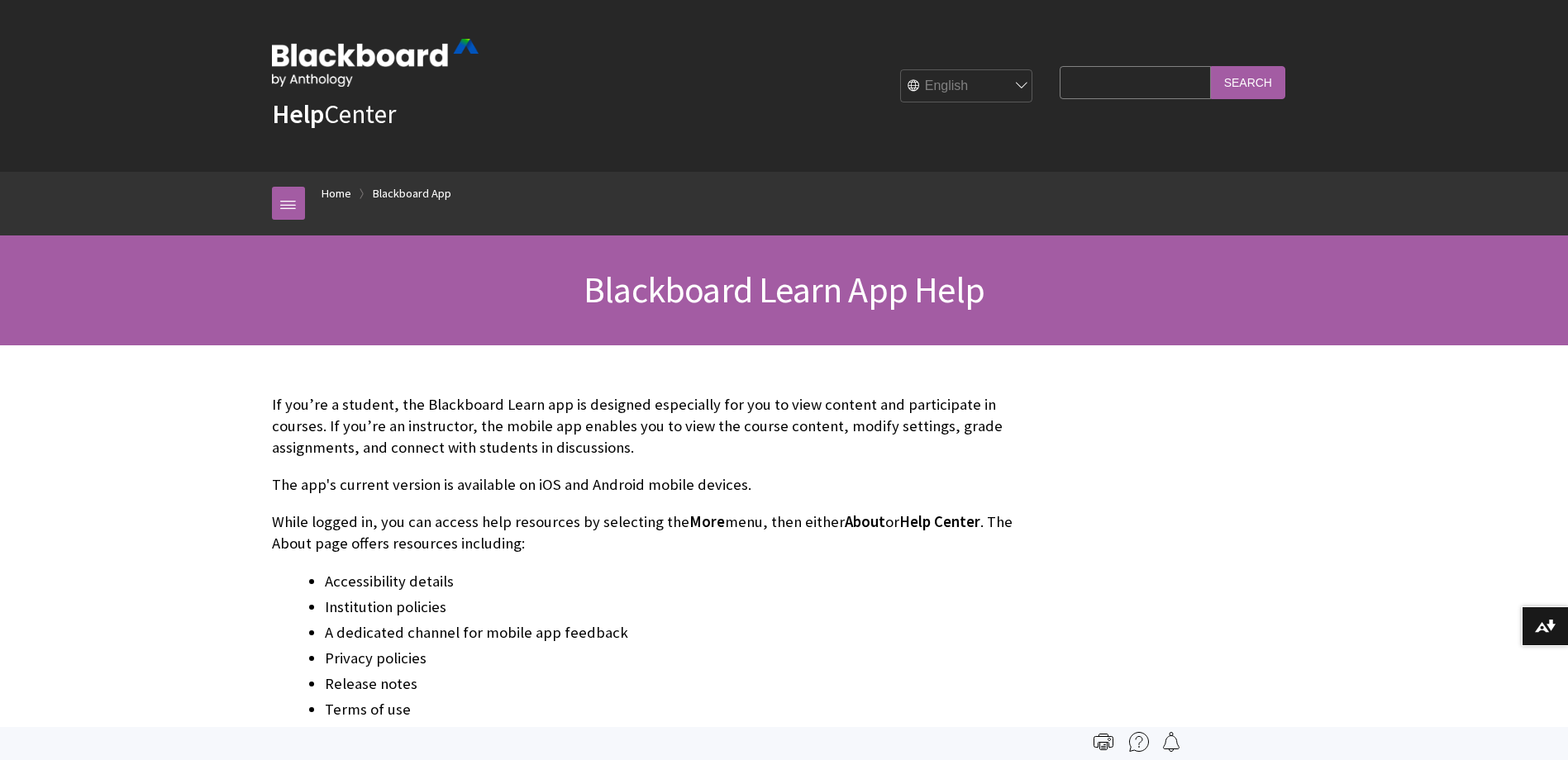 scroll, scrollTop: 0, scrollLeft: 0, axis: both 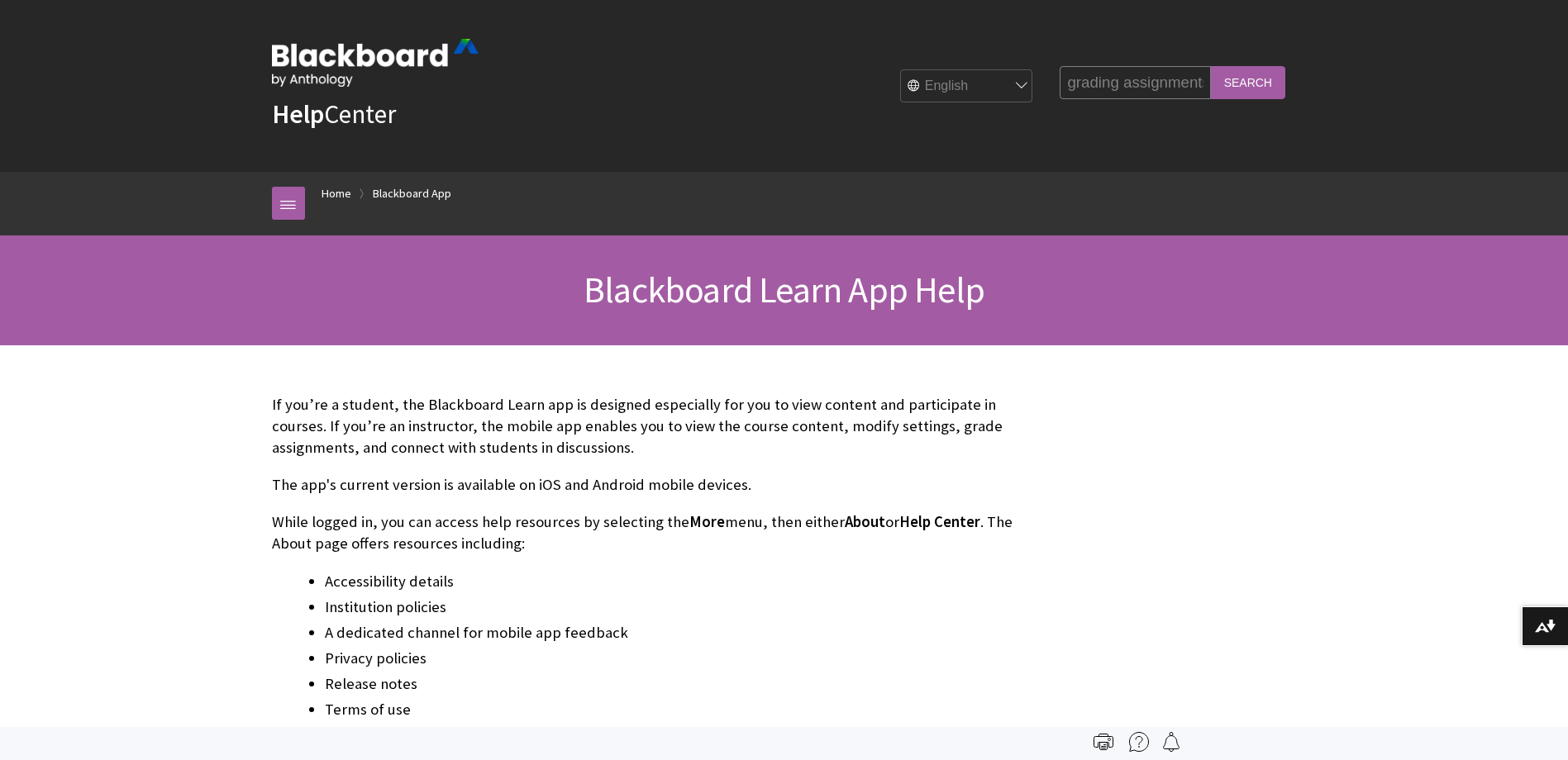 type on "grading assignments" 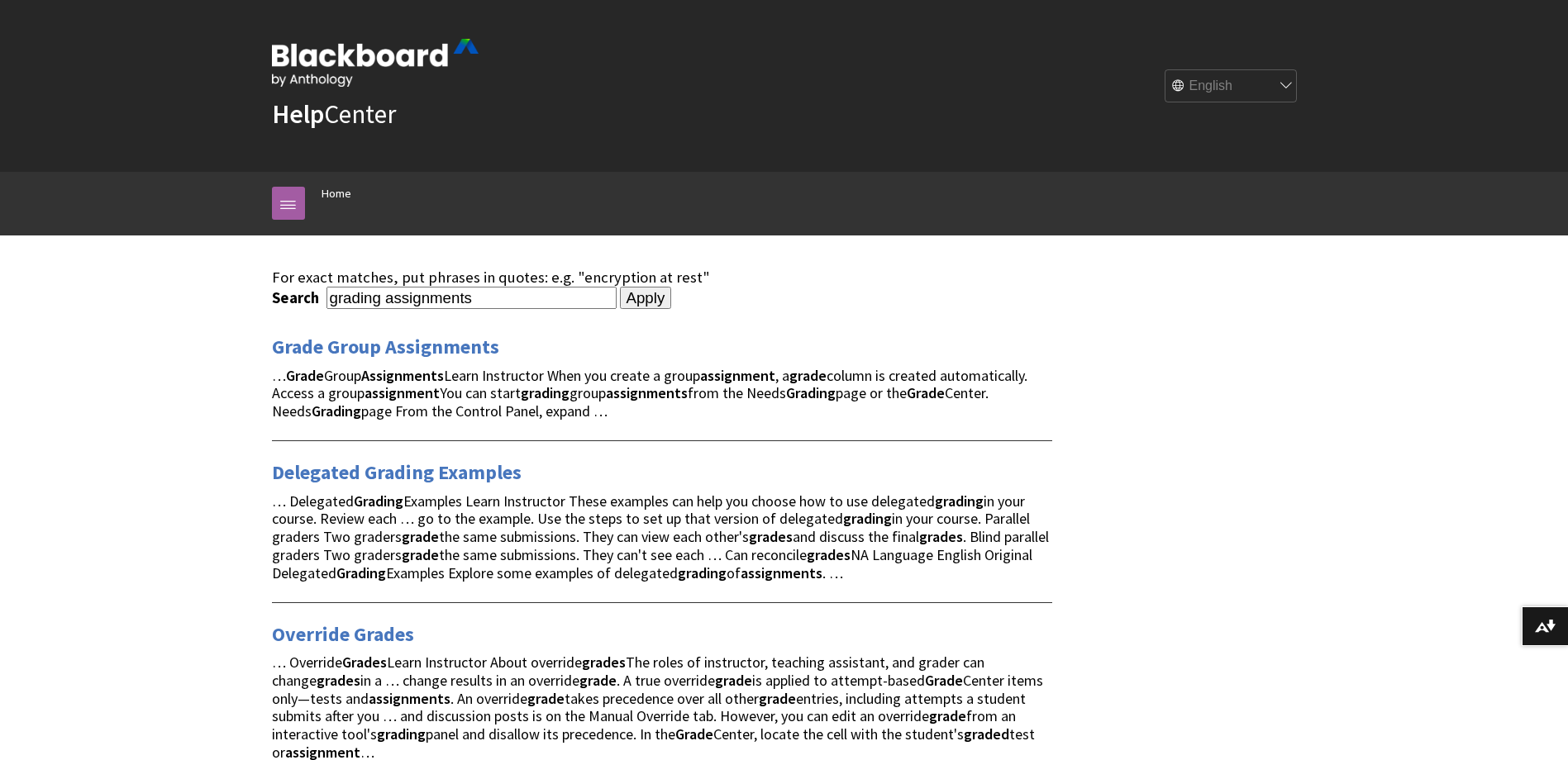 scroll, scrollTop: 0, scrollLeft: 0, axis: both 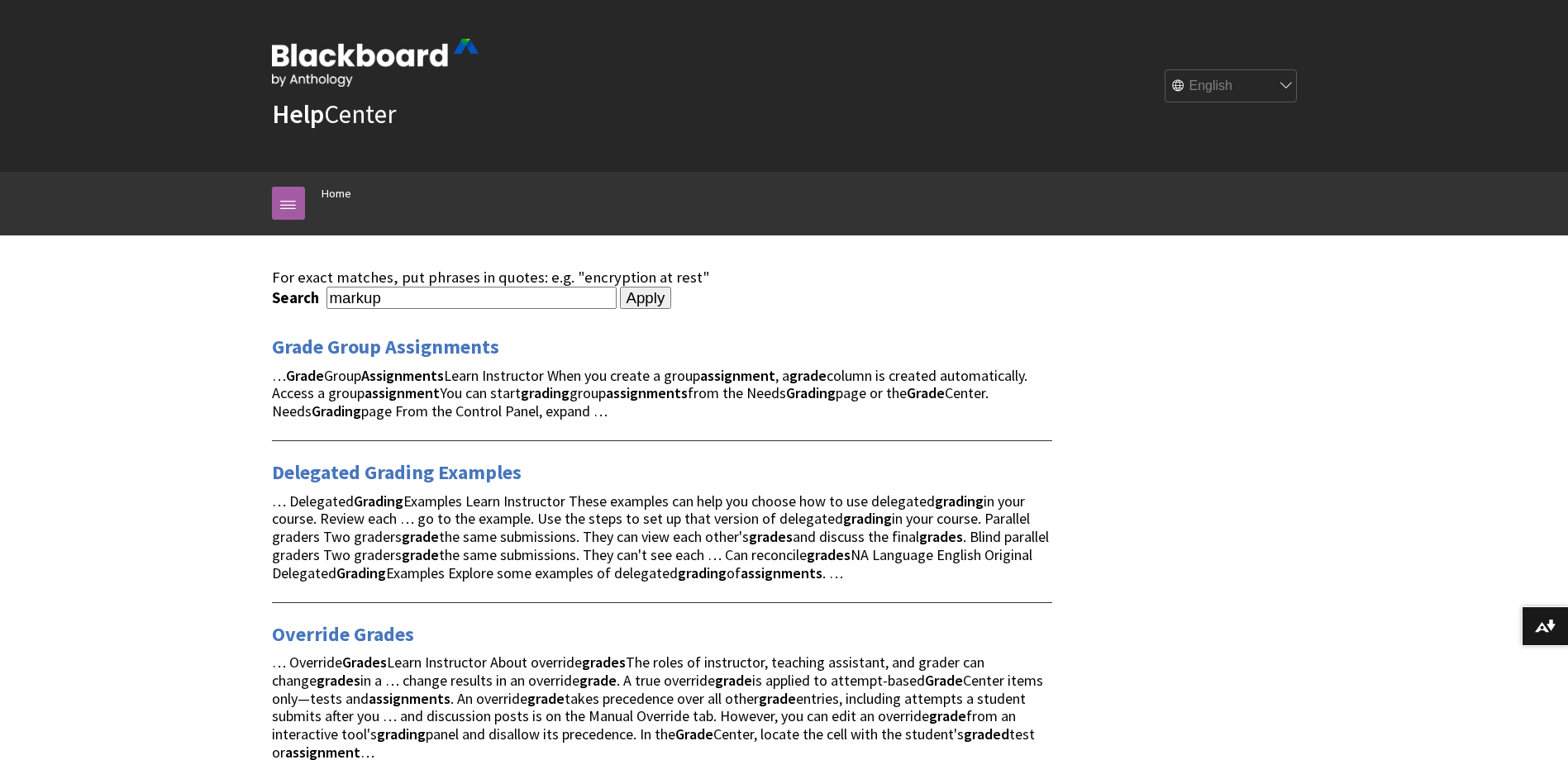 type on "markup" 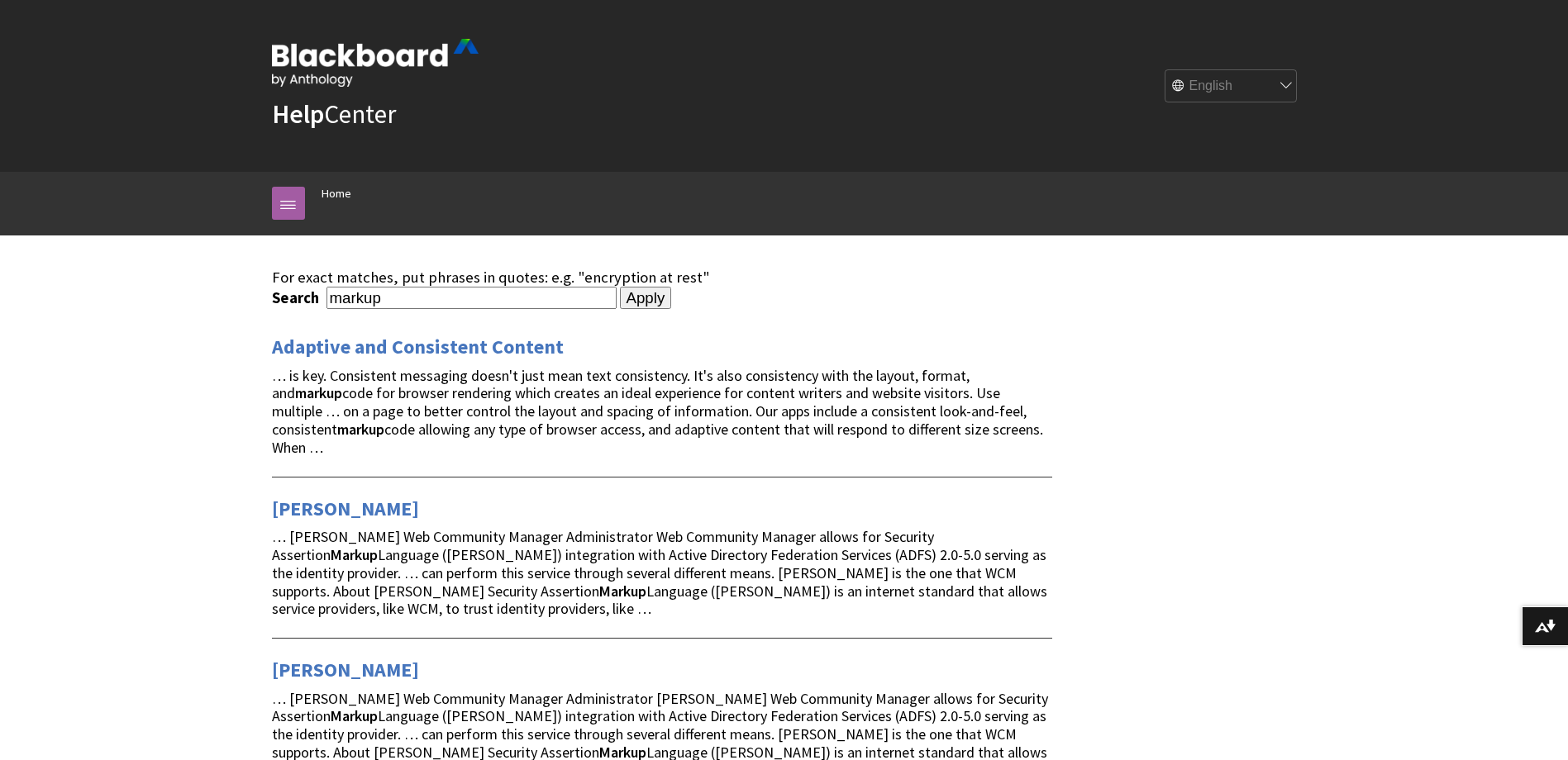 scroll, scrollTop: 0, scrollLeft: 0, axis: both 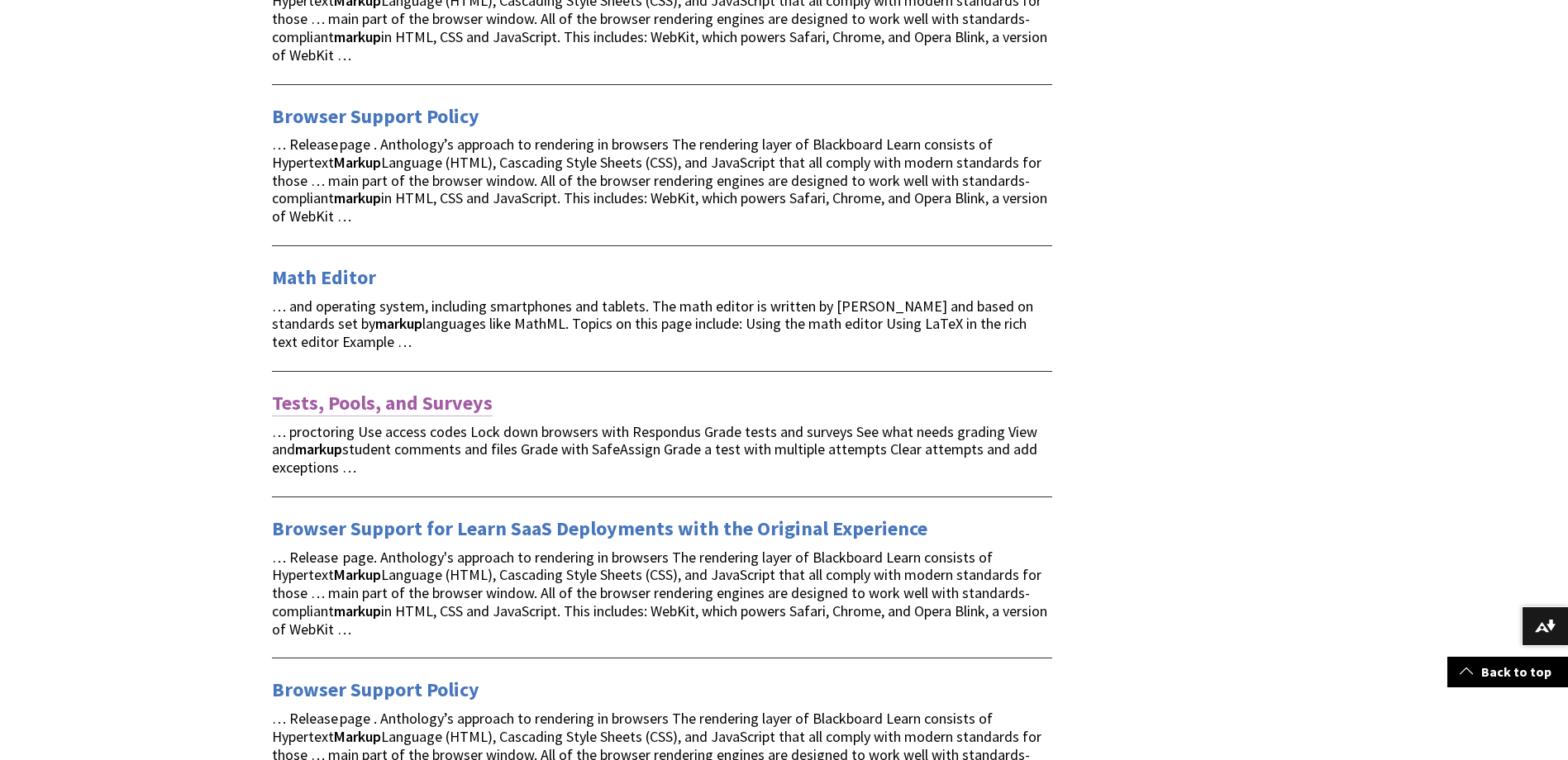 click on "Tests, Pools, and Surveys" at bounding box center (382, 403) 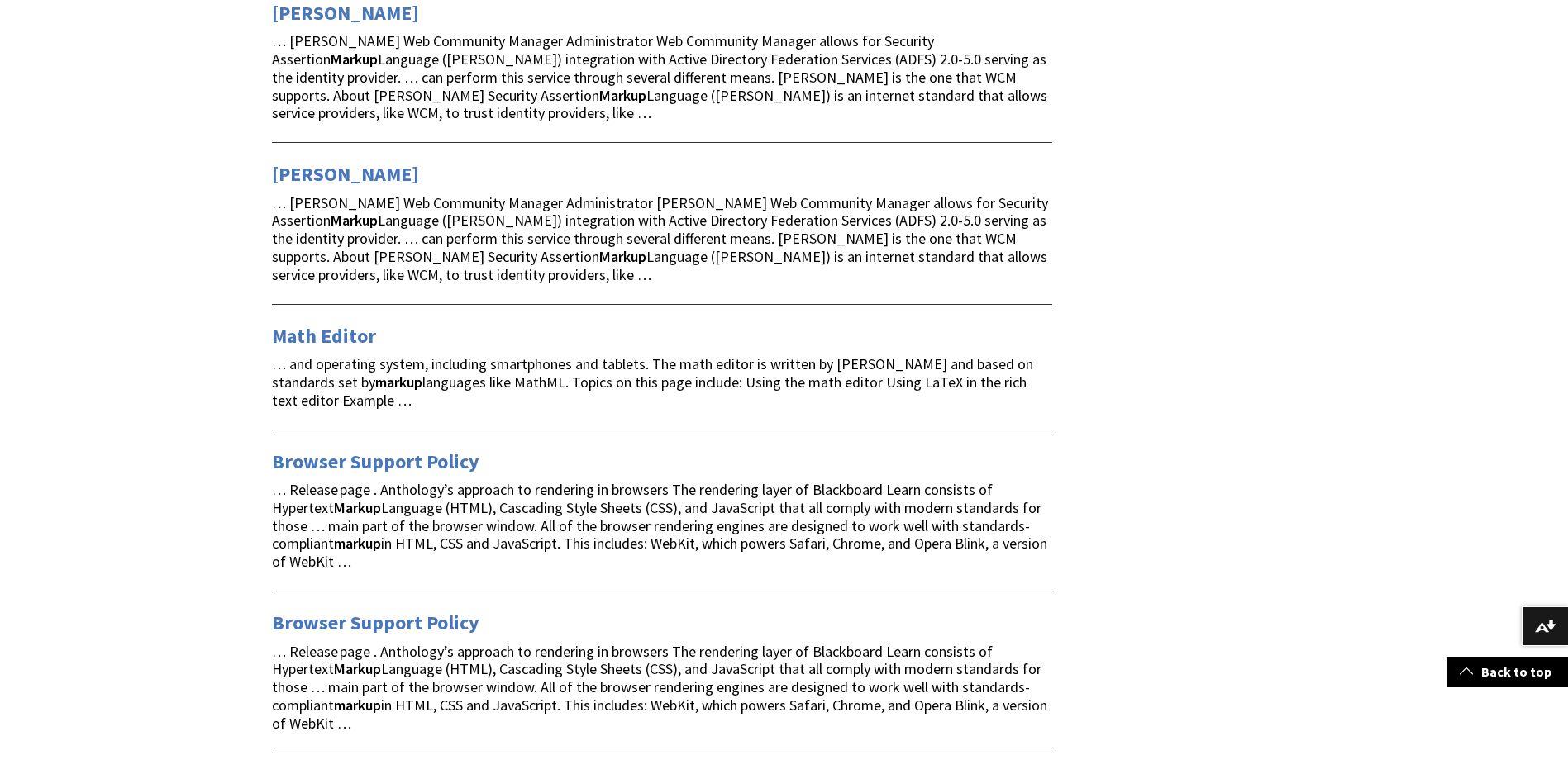 scroll, scrollTop: 0, scrollLeft: 0, axis: both 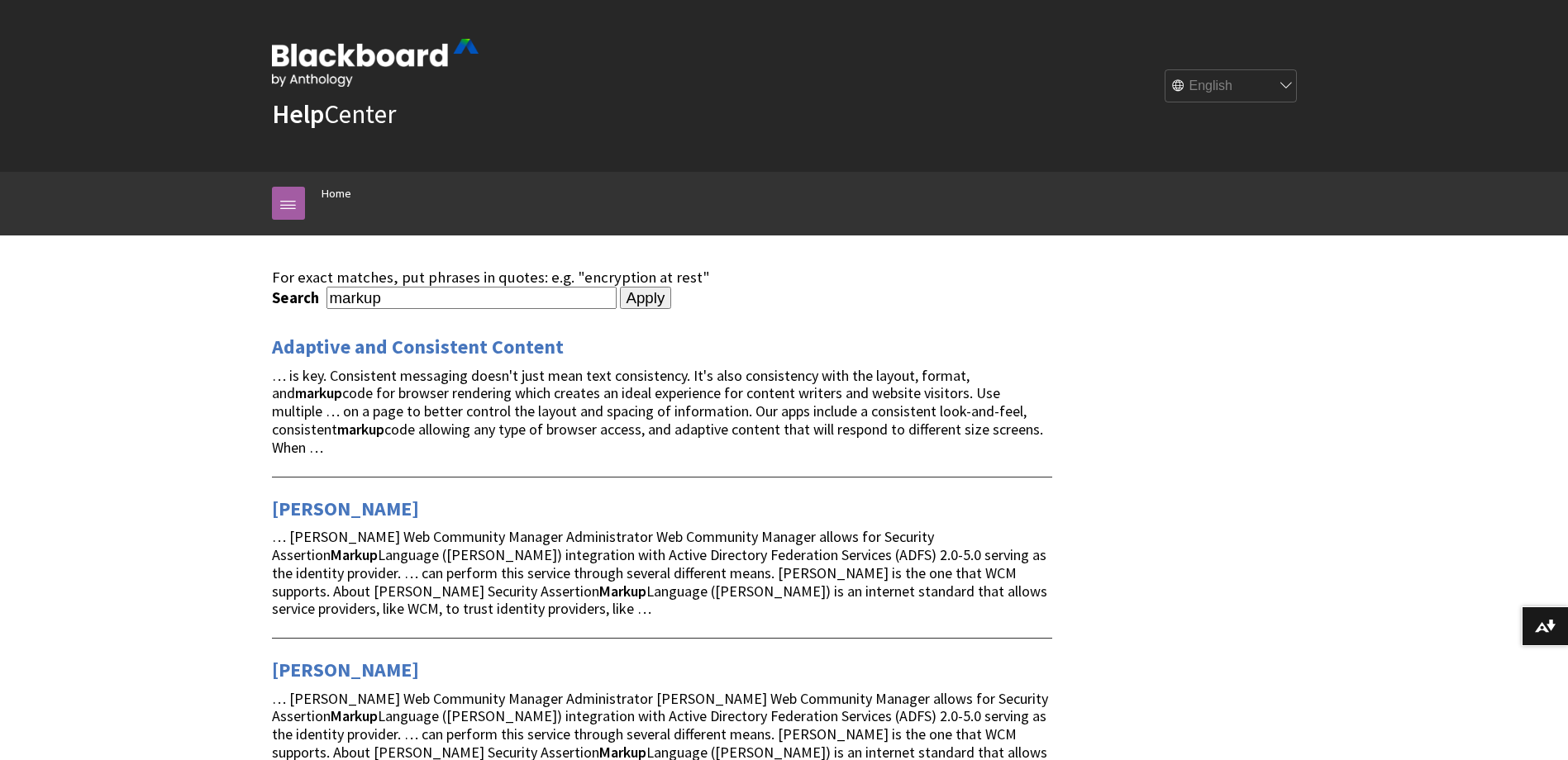 drag, startPoint x: 392, startPoint y: 298, endPoint x: 115, endPoint y: 293, distance: 277.04512 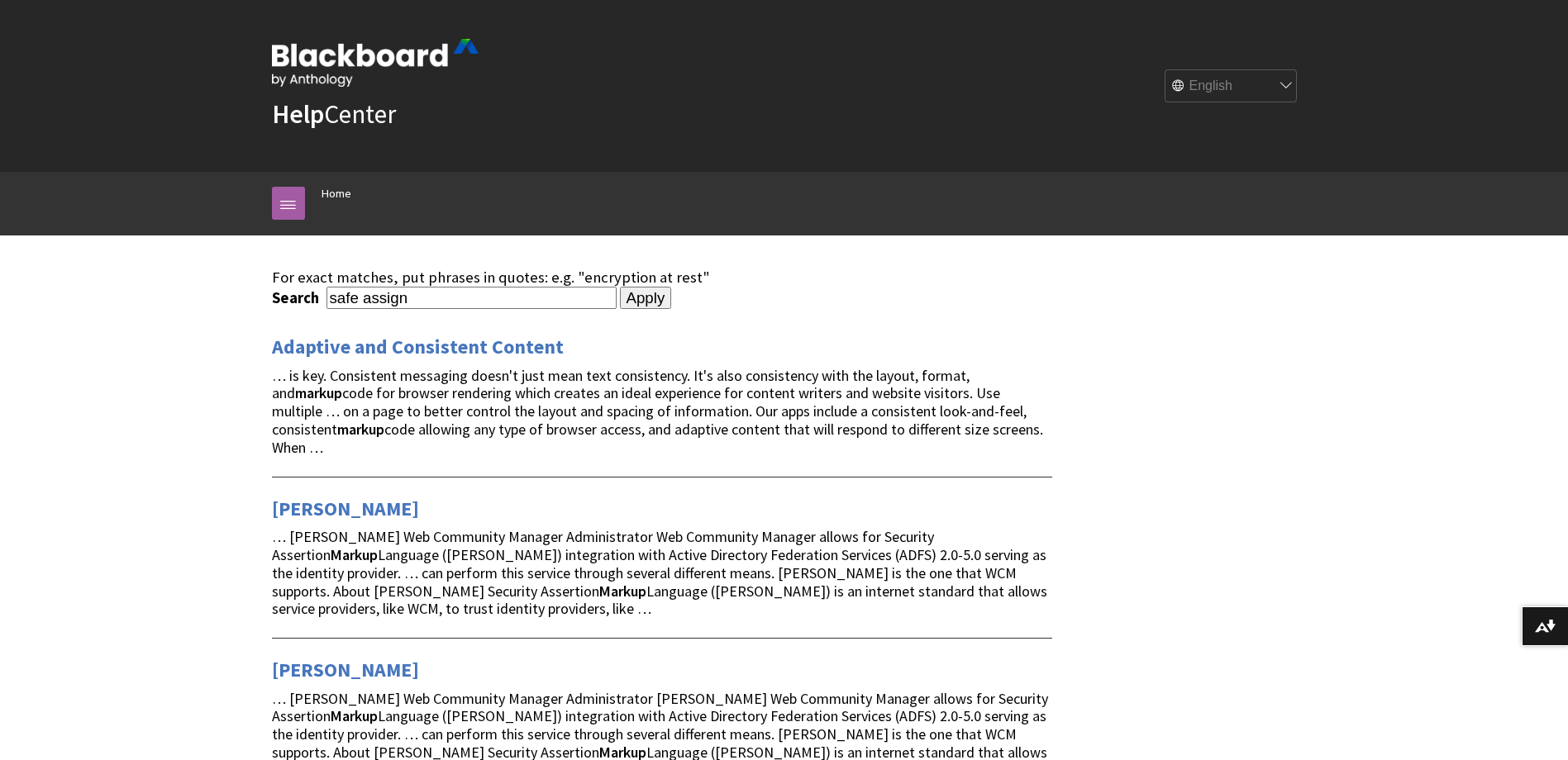 type on "safe assign" 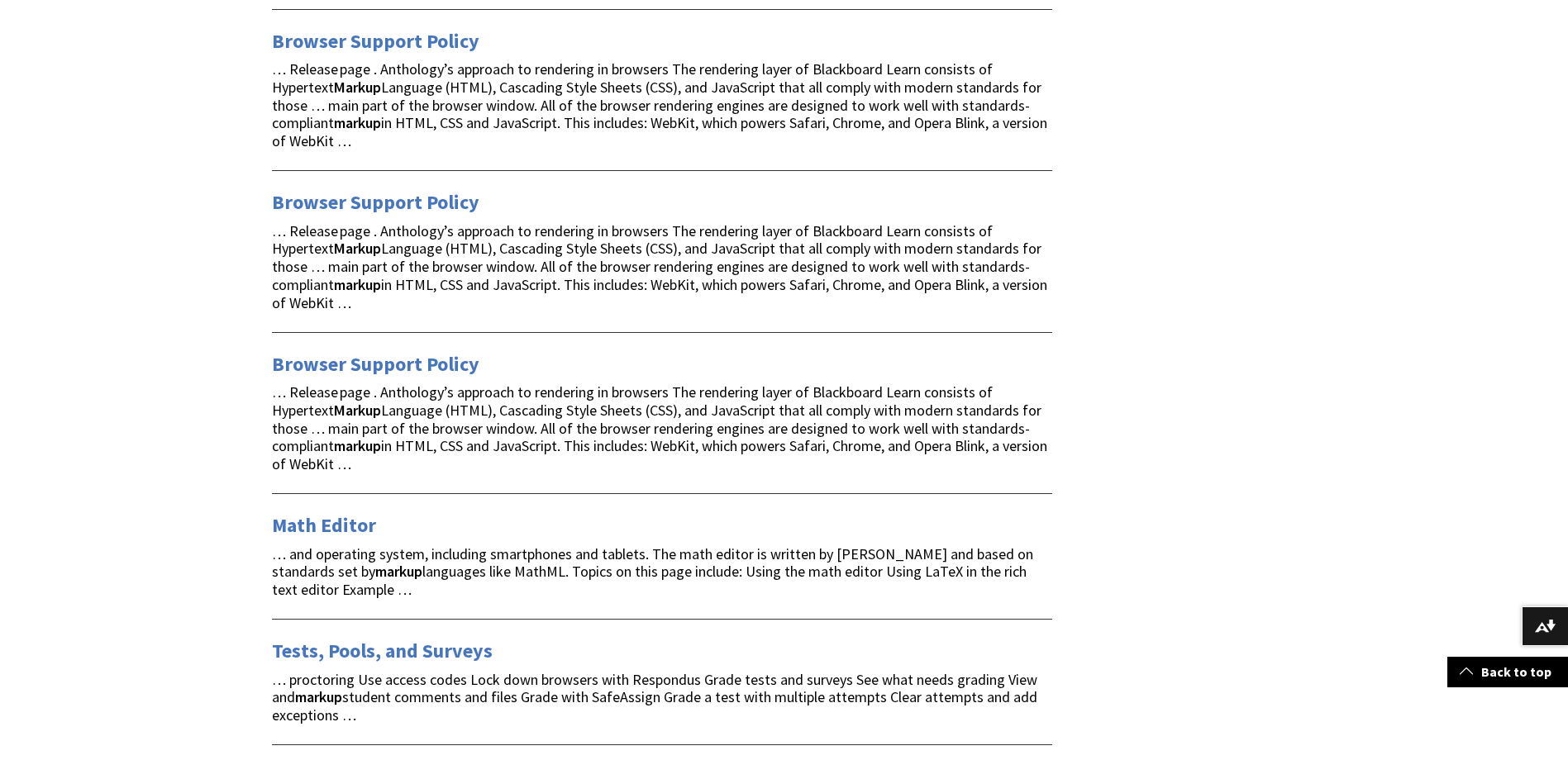 scroll, scrollTop: 1322, scrollLeft: 0, axis: vertical 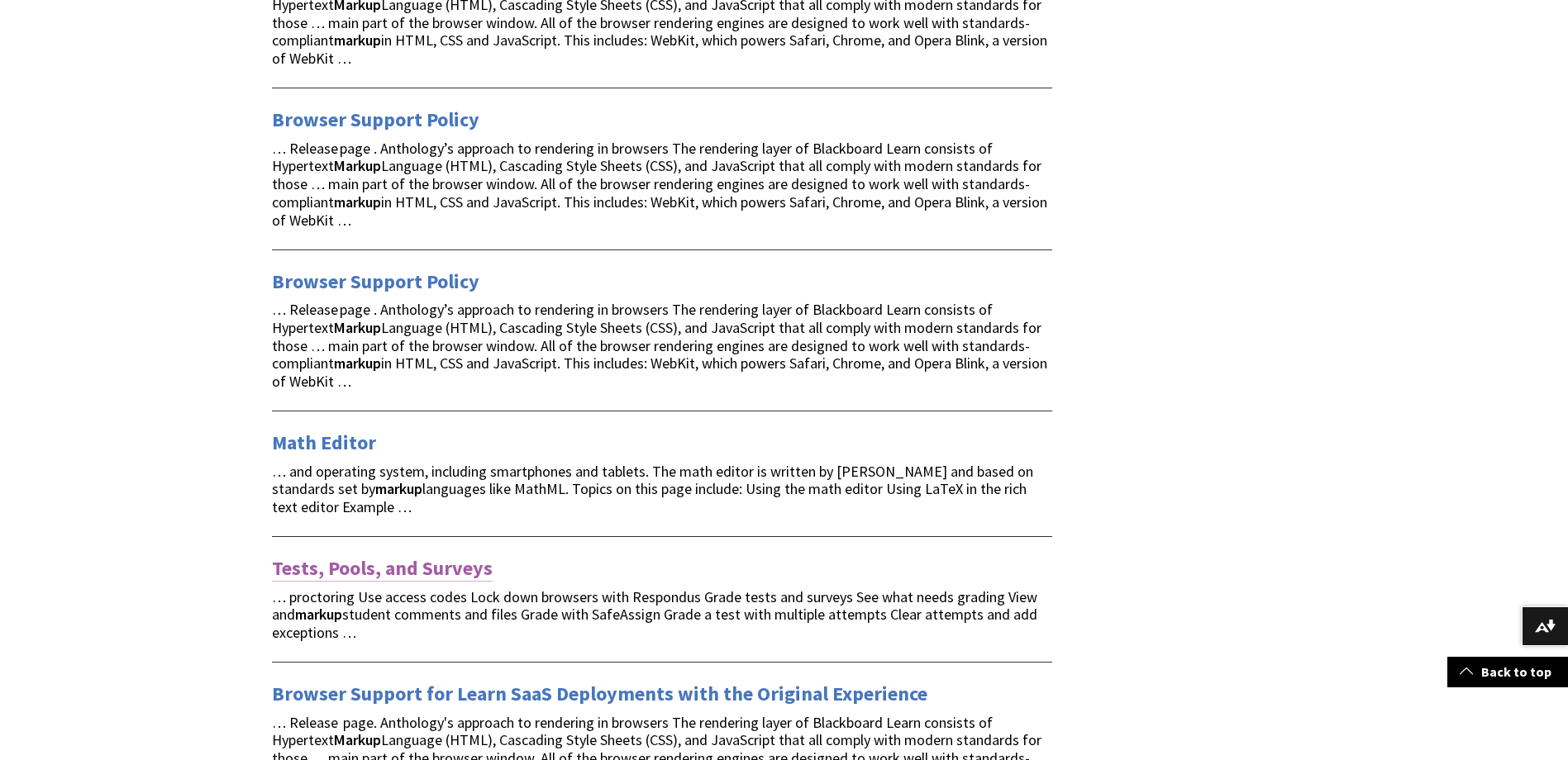 click on "Tests, Pools, and Surveys" at bounding box center (382, 568) 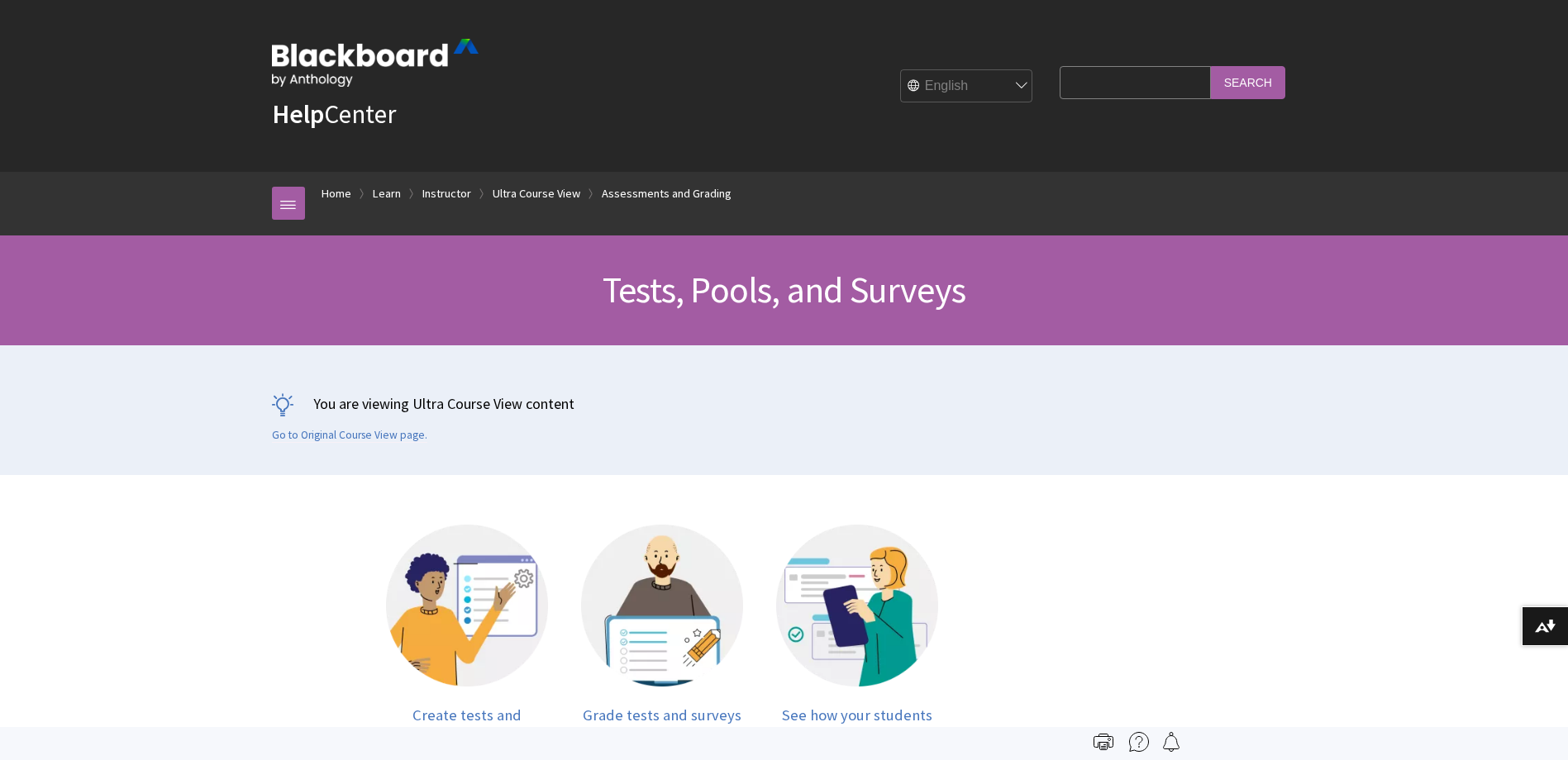 scroll, scrollTop: 0, scrollLeft: 0, axis: both 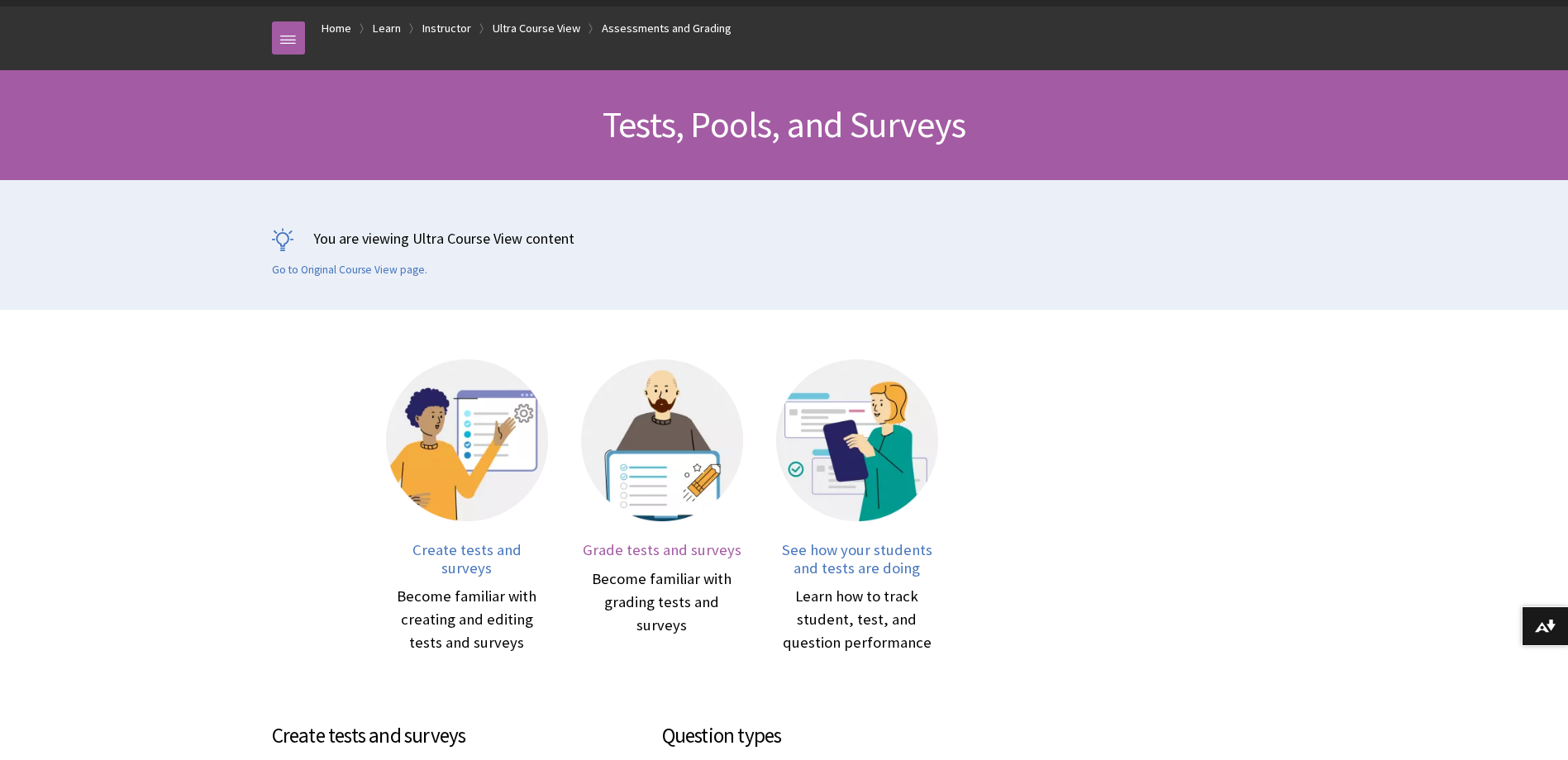 click on "Grade tests and surveys" at bounding box center [662, 549] 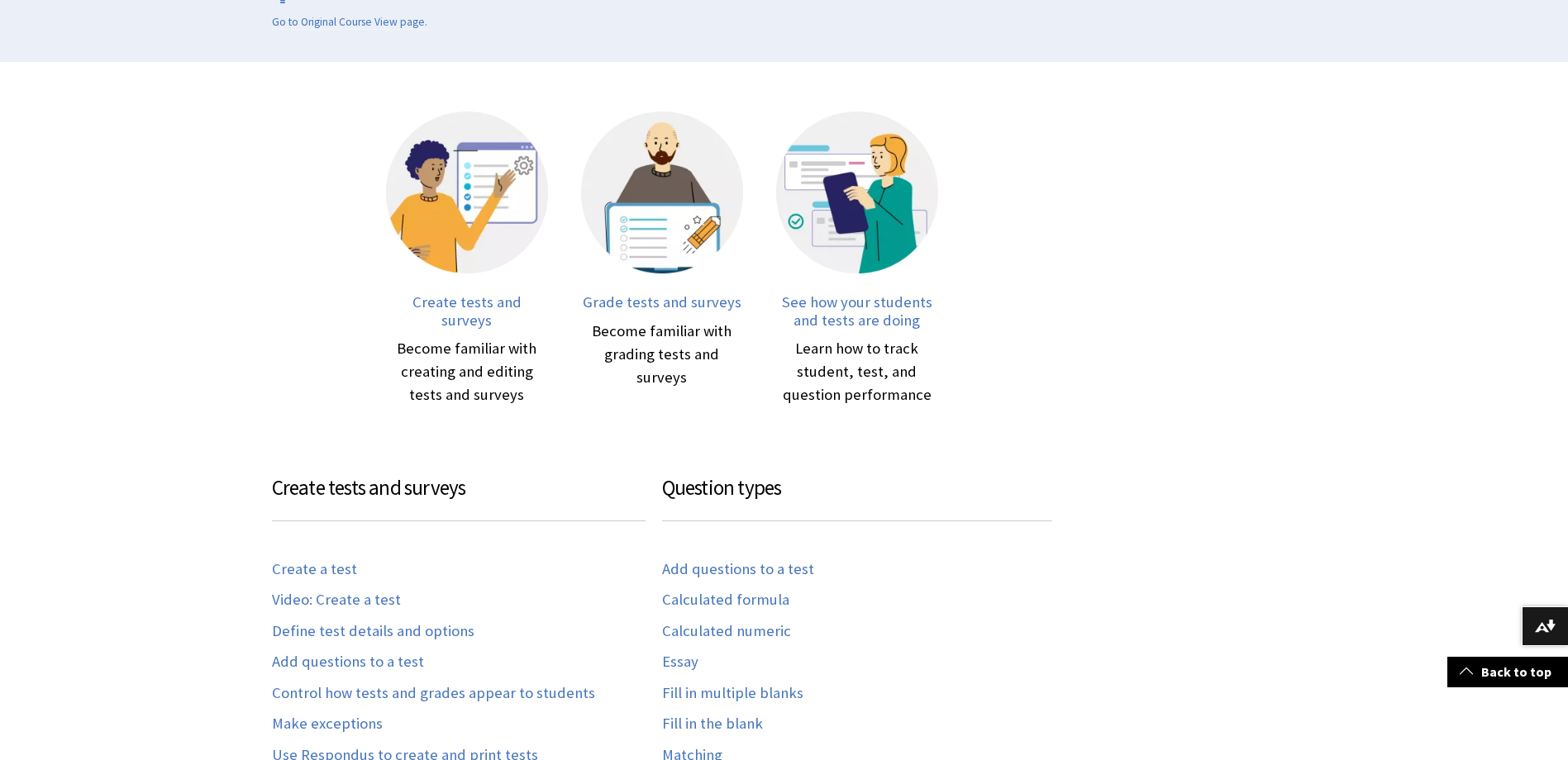 scroll, scrollTop: 496, scrollLeft: 0, axis: vertical 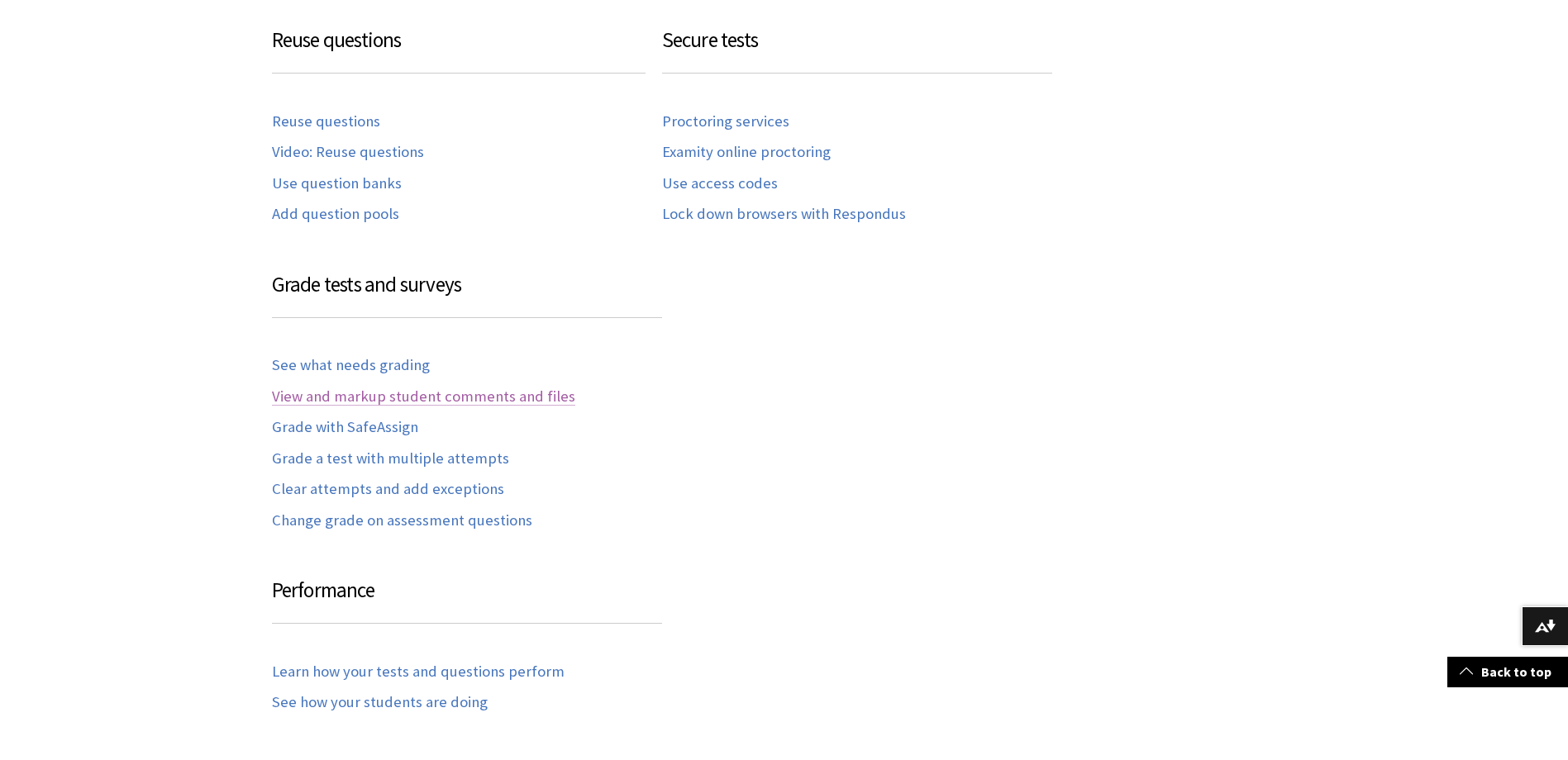 click on "View and markup student comments and files" at bounding box center (423, 397) 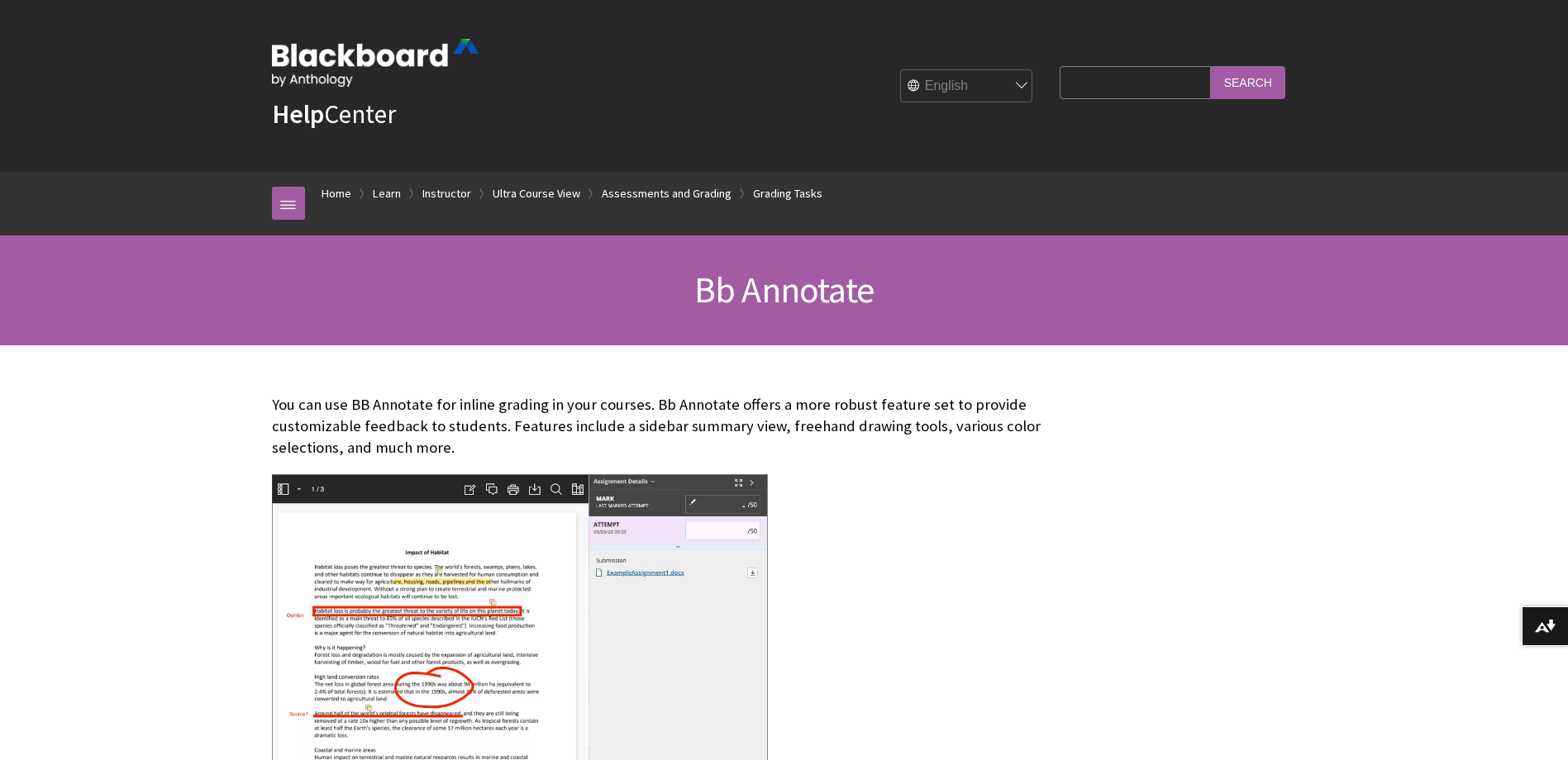 scroll, scrollTop: 83, scrollLeft: 0, axis: vertical 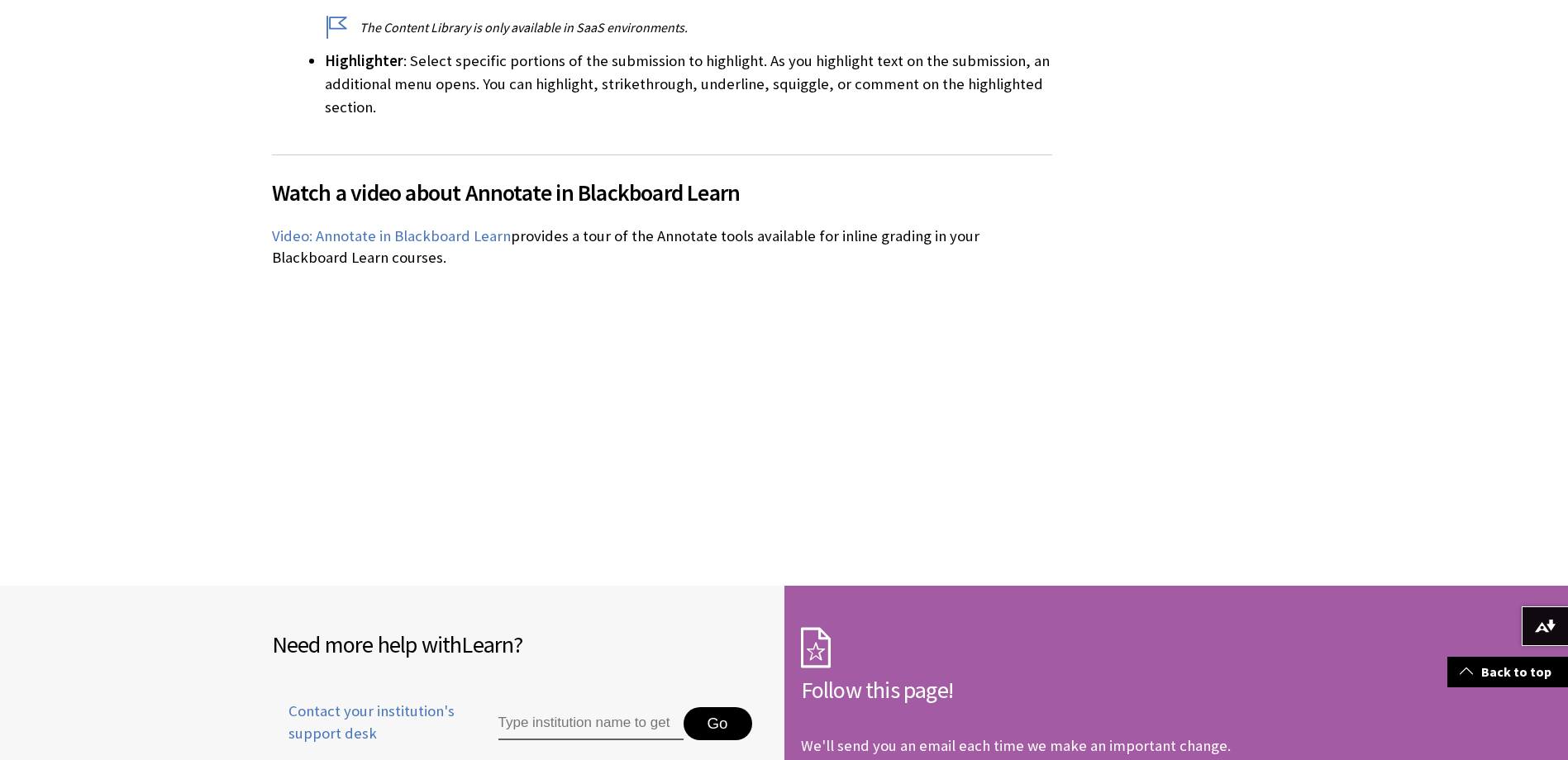 click on "Watch a video about Annotate in Blackboard Learn The following narrated video provides a visual and auditory representation of some of the information included on this page. For a detailed description of what is portrayed in the video,  open the video on Vimeo , navigate to  More actions , and select  Open transcript .  Video: Annotate in Blackboard Learn  provides a tour of the Annotate tools available for inline grading in your Blackboard Learn courses." at bounding box center [662, 329] 